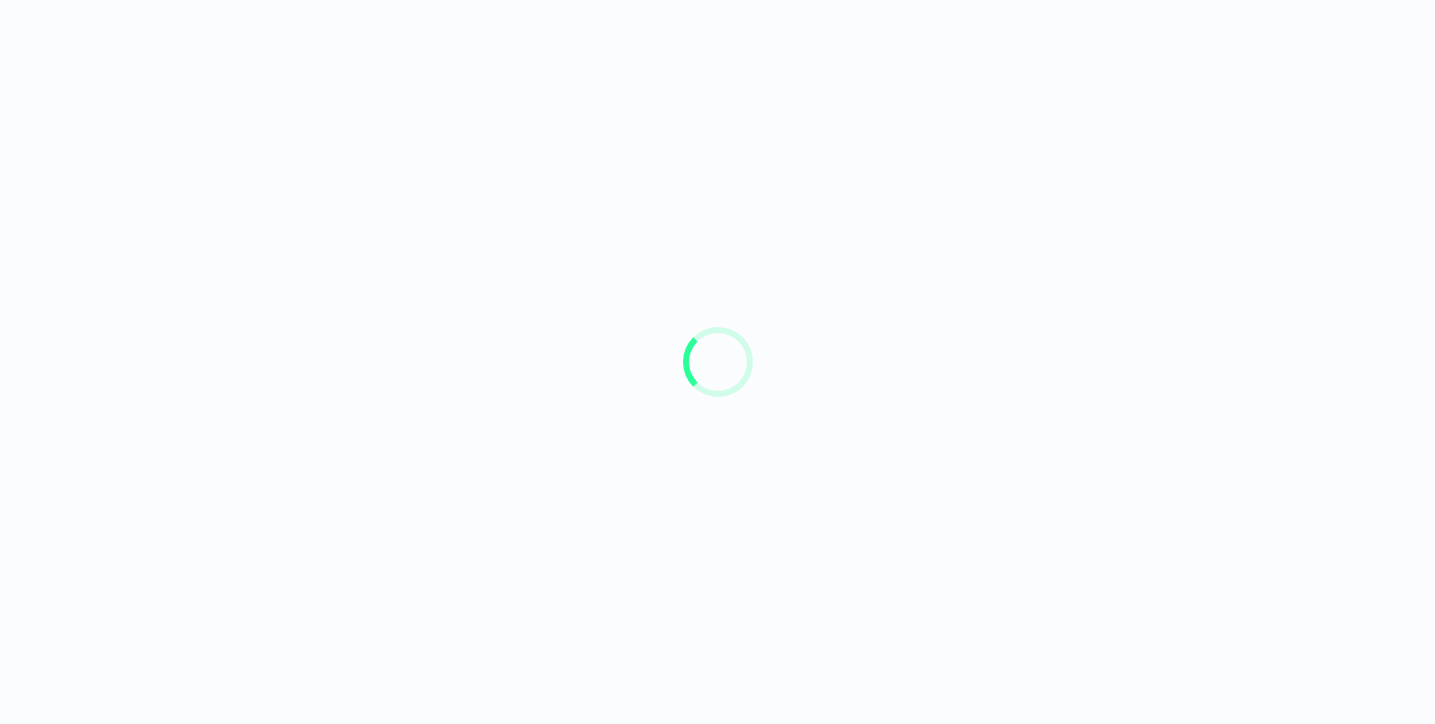 scroll, scrollTop: 0, scrollLeft: 0, axis: both 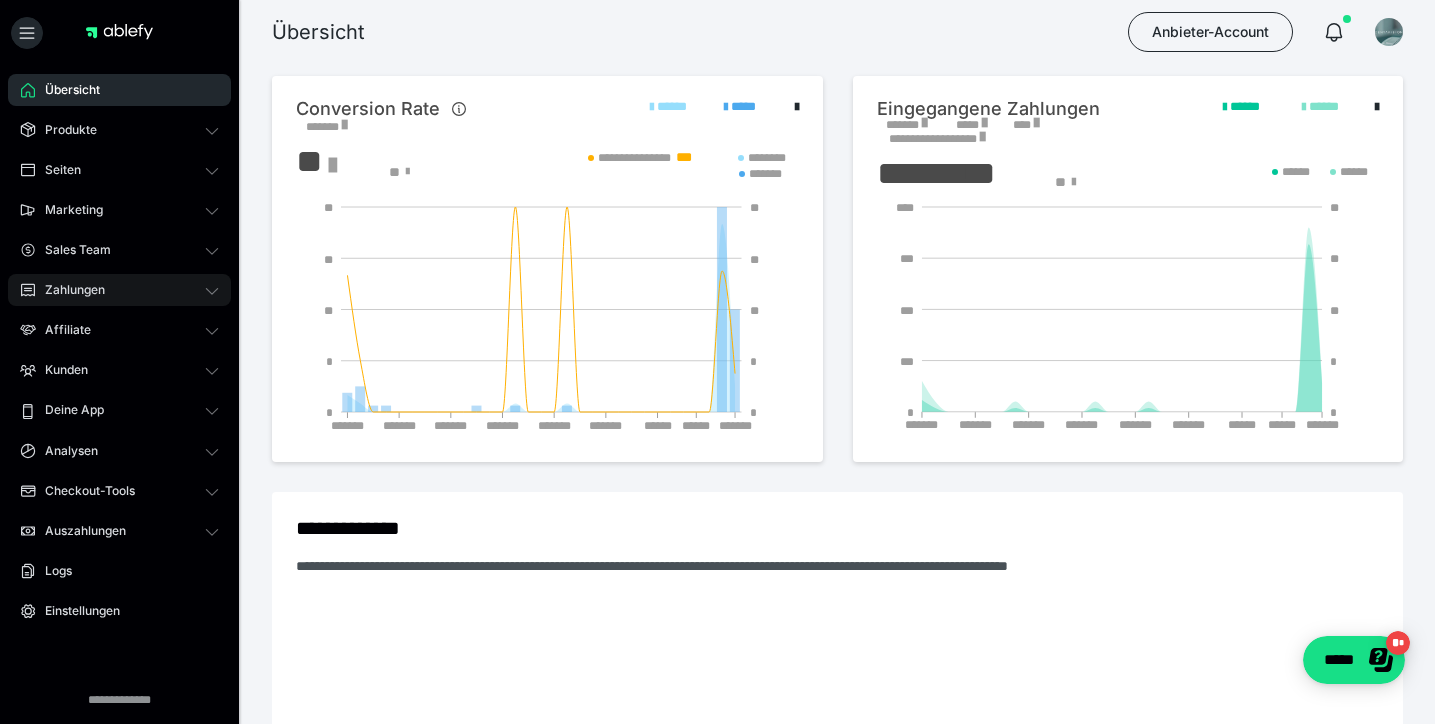 click on "Zahlungen" at bounding box center (68, 290) 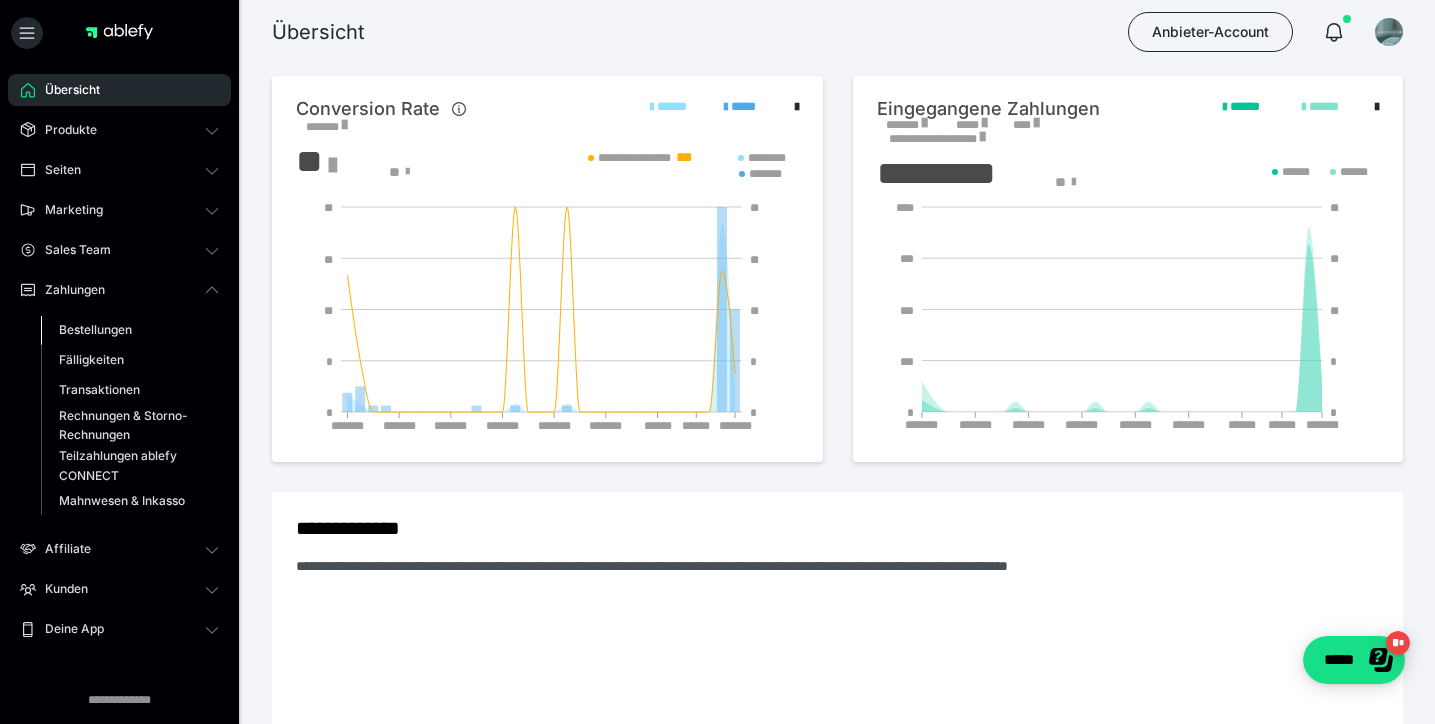 click on "Bestellungen" at bounding box center (95, 329) 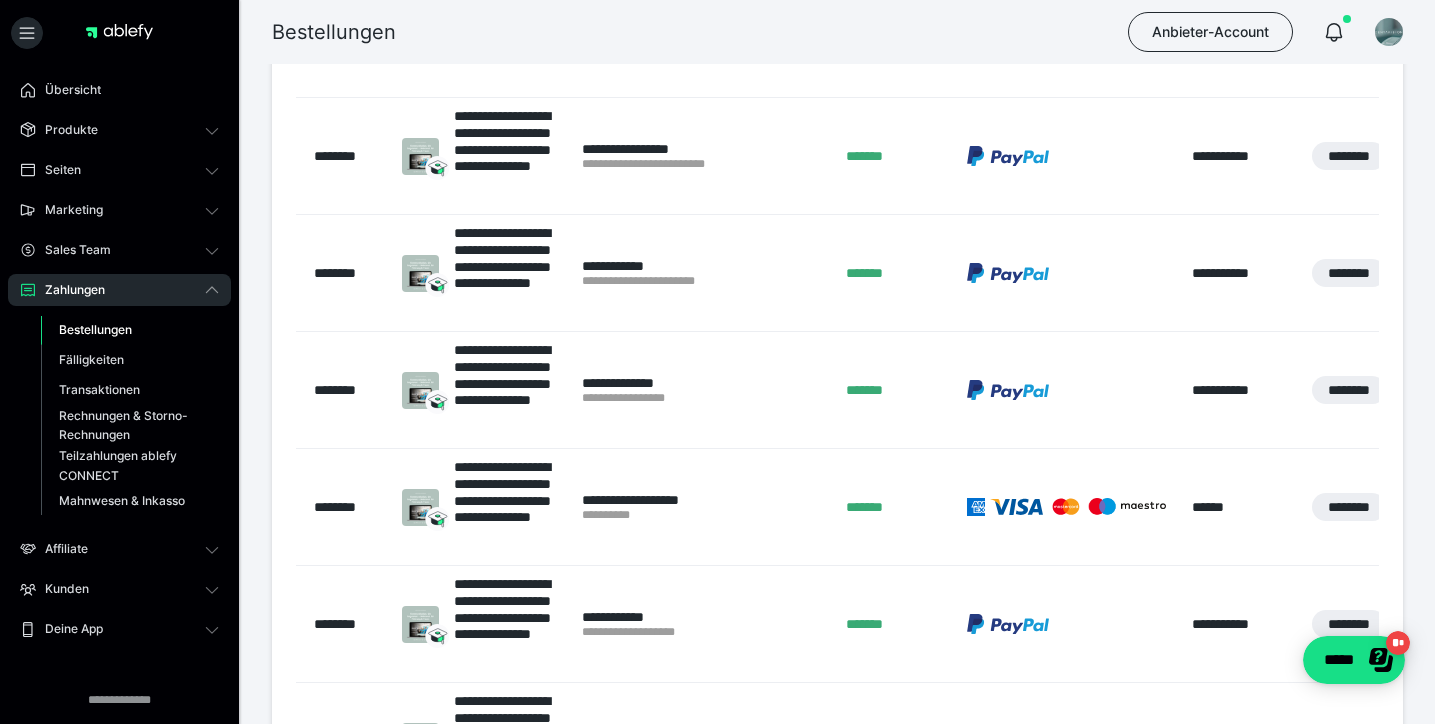 scroll, scrollTop: 589, scrollLeft: 0, axis: vertical 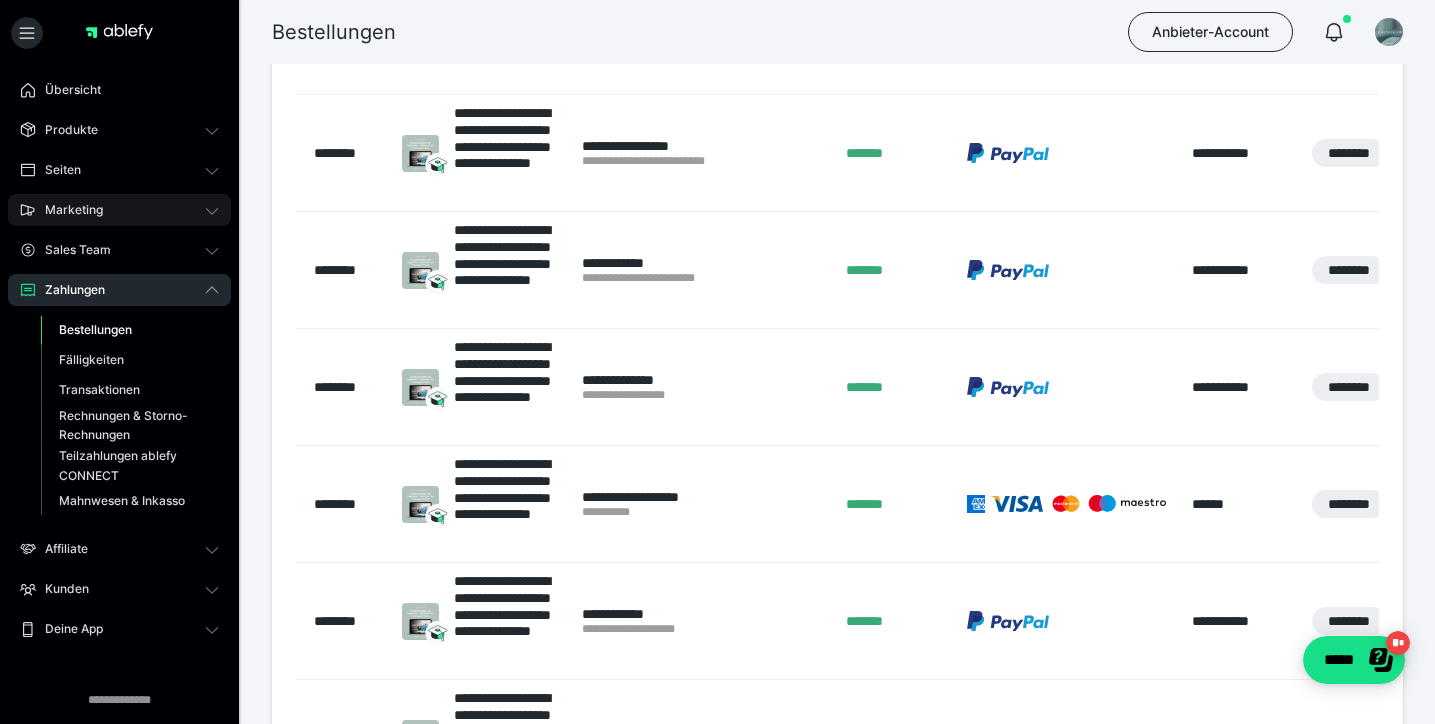 click on "Marketing" at bounding box center [119, 210] 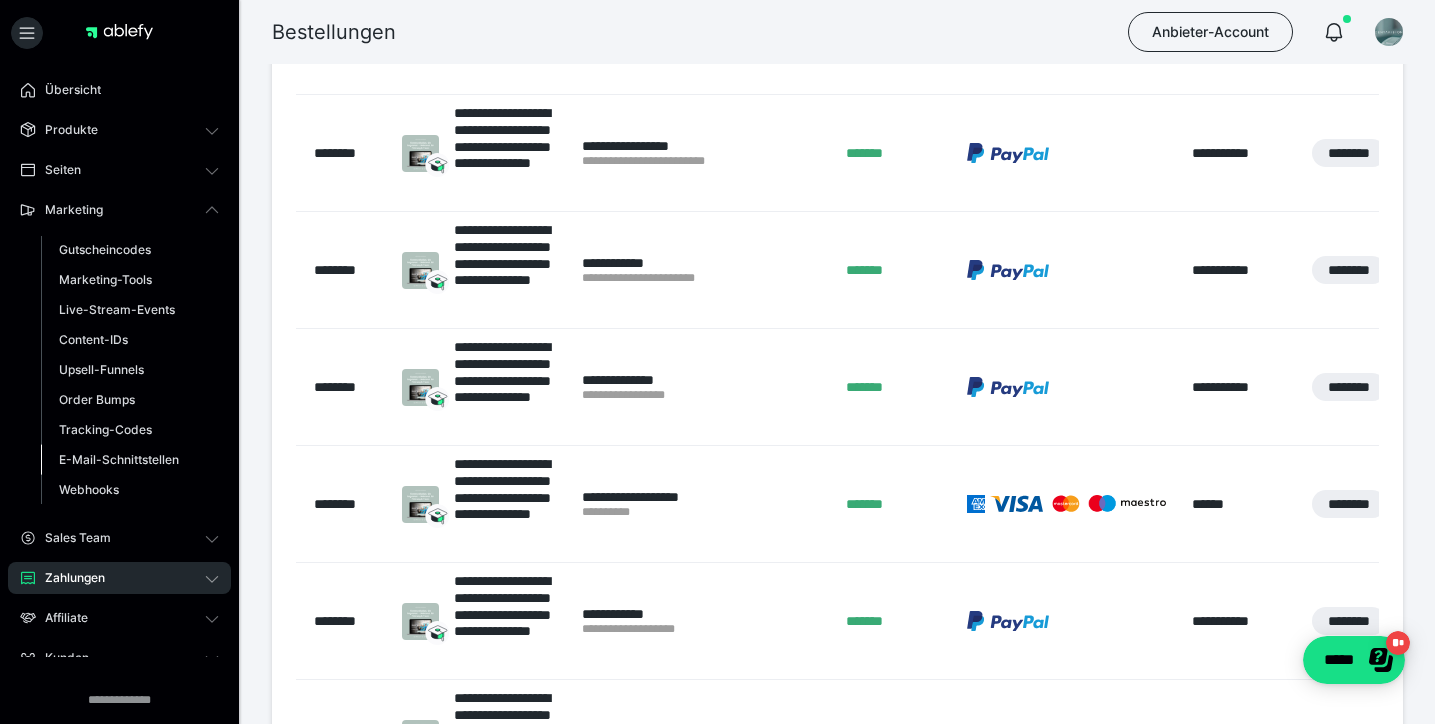 click on "E-Mail-Schnittstellen" at bounding box center [119, 459] 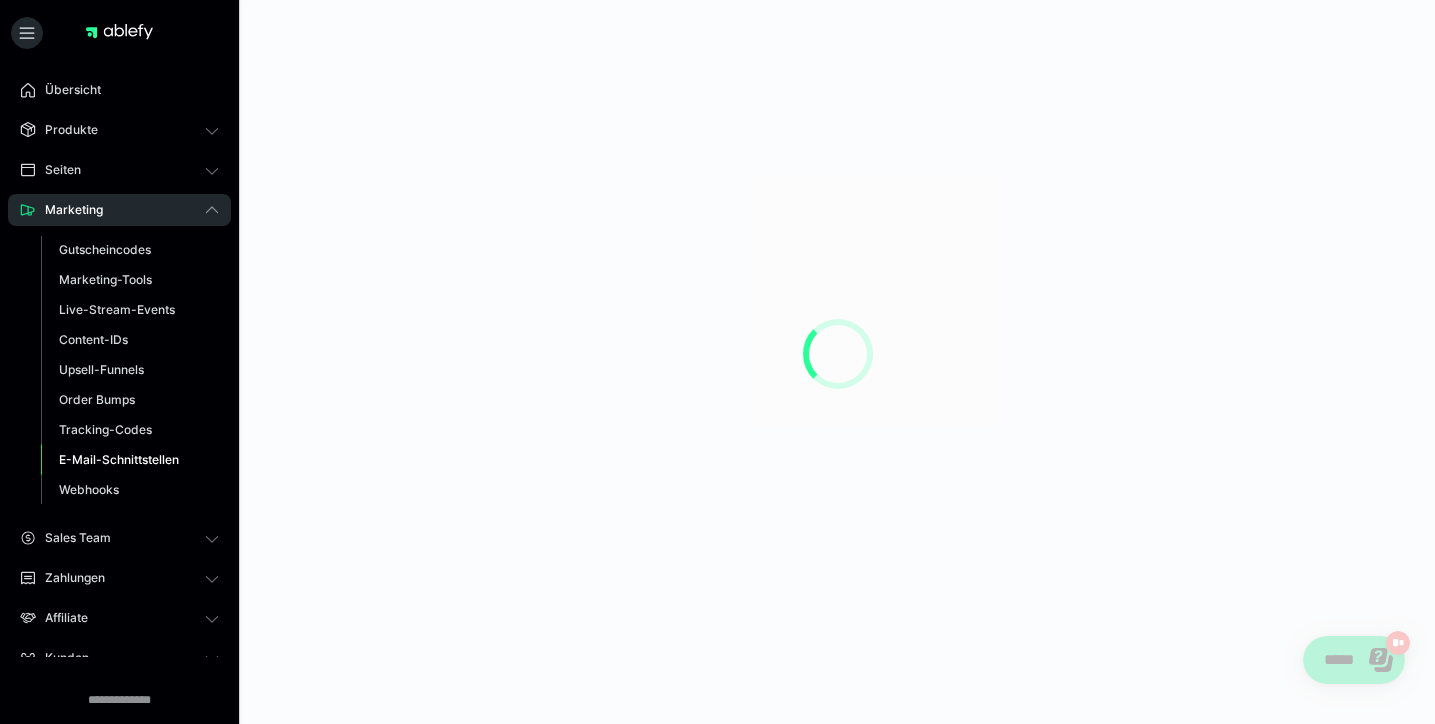scroll, scrollTop: 0, scrollLeft: 0, axis: both 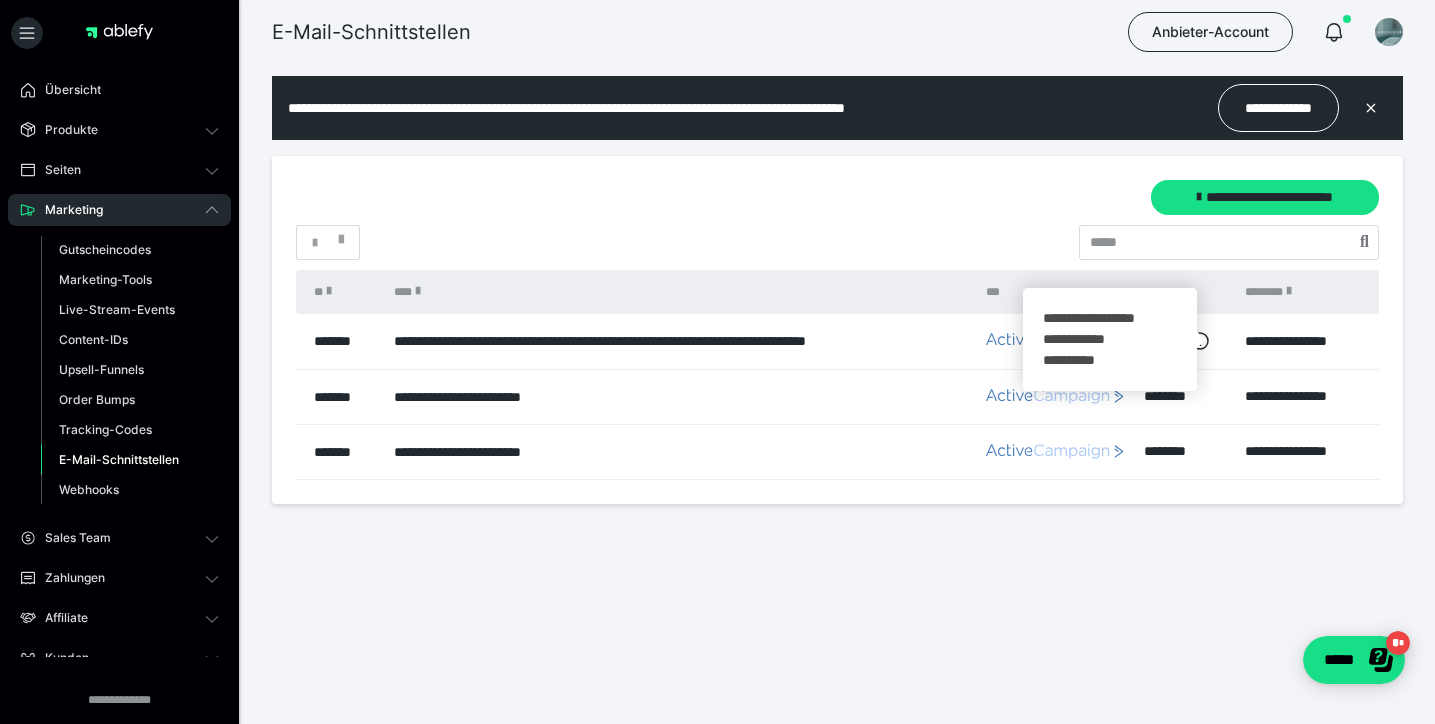 click 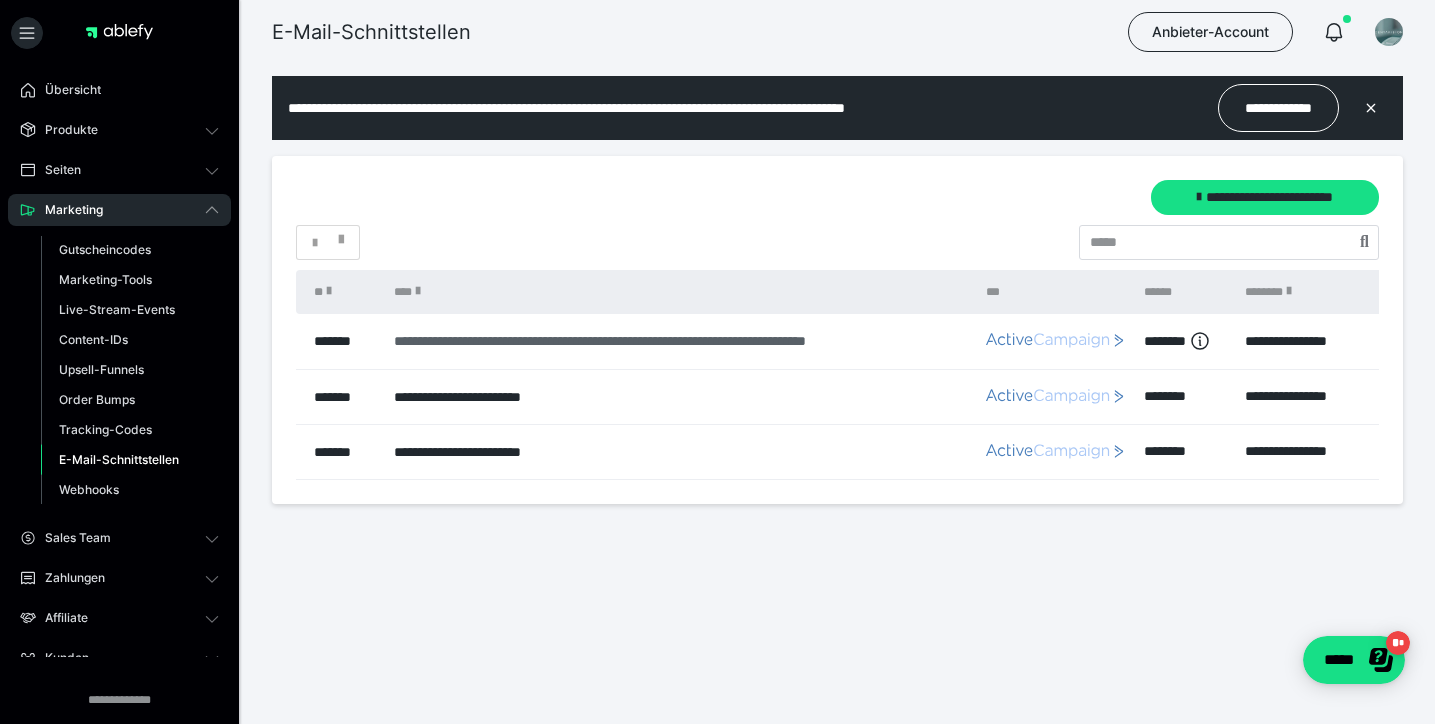 click on "**********" at bounding box center [680, 341] 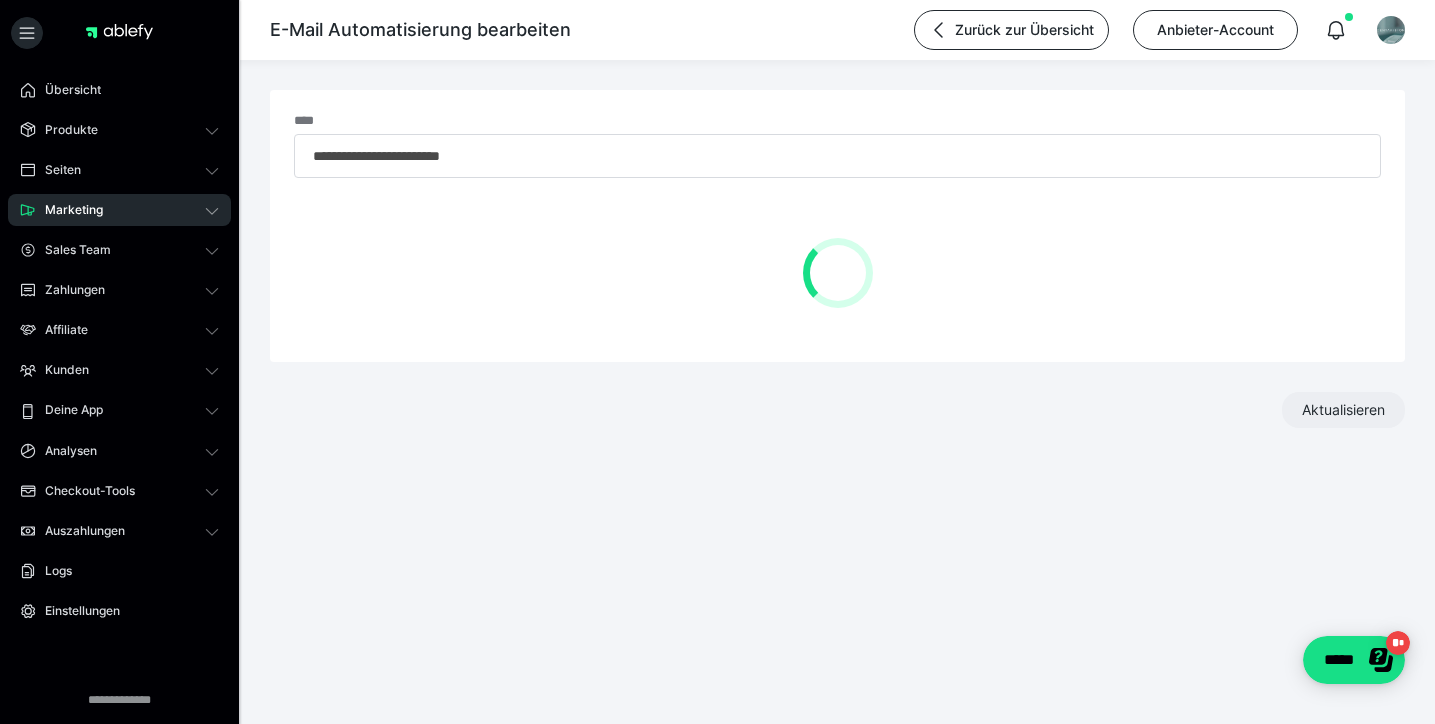 type on "**********" 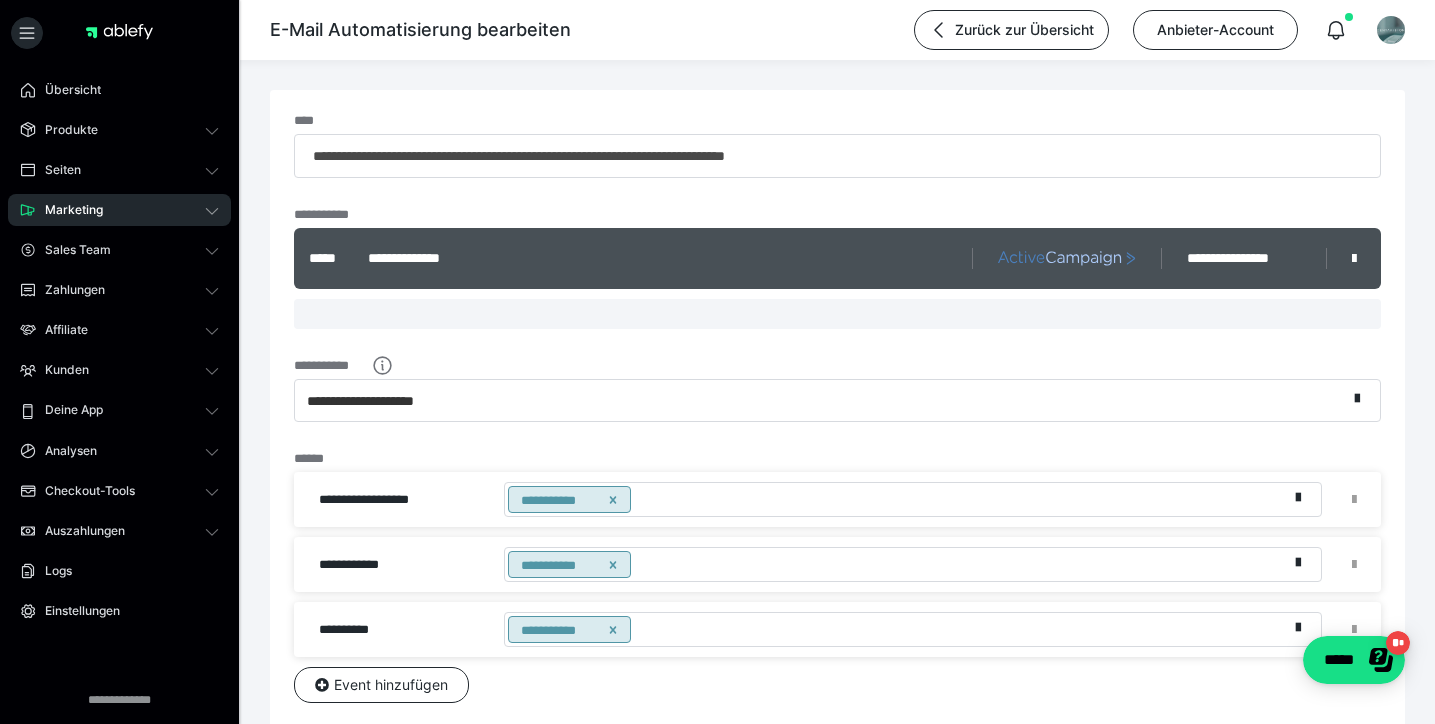 click 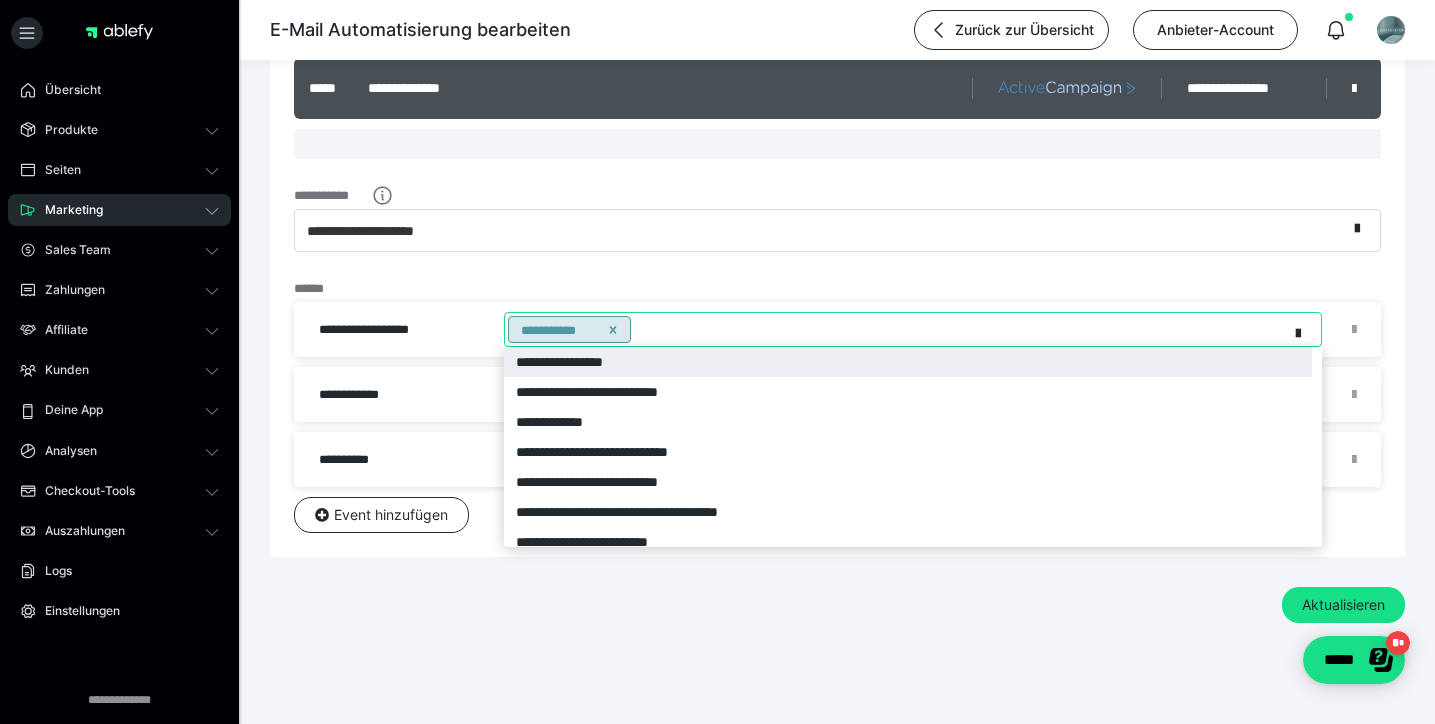 scroll, scrollTop: 170, scrollLeft: 0, axis: vertical 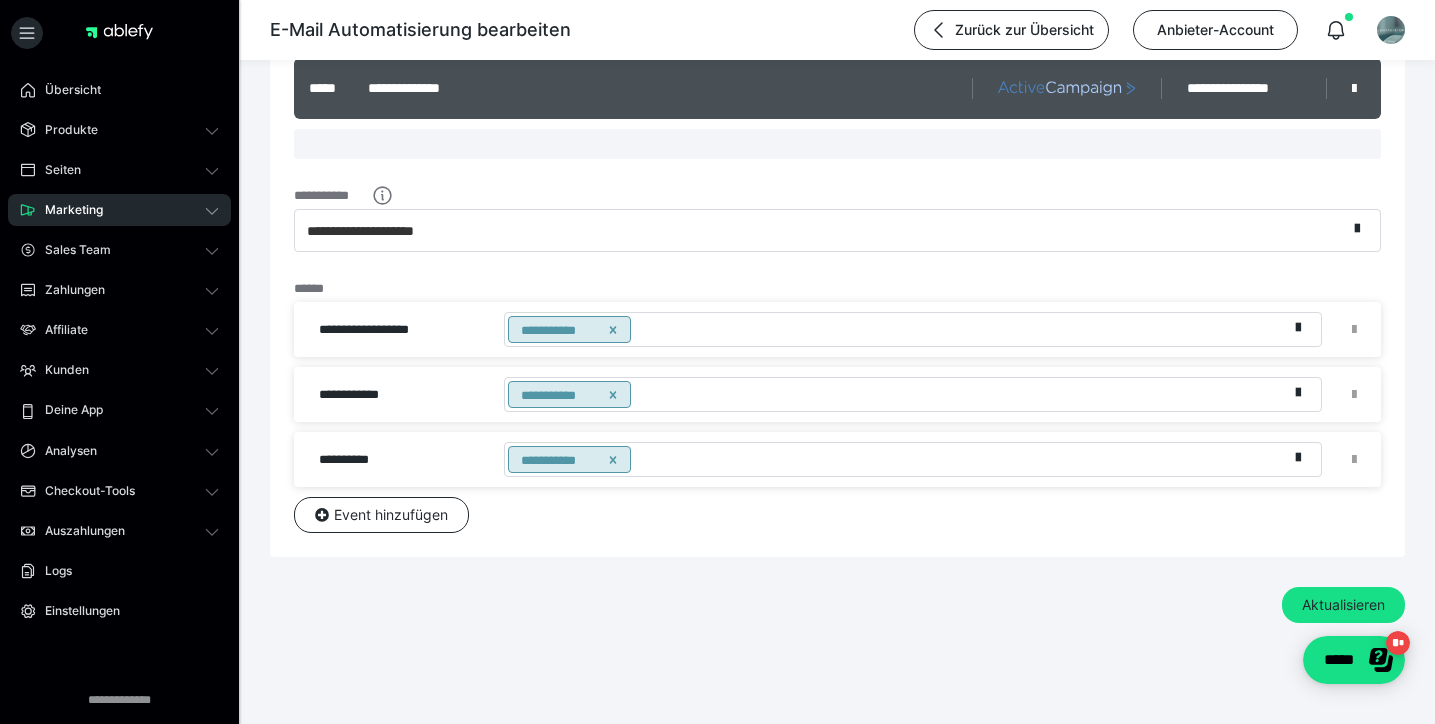 click on "**********" at bounding box center (837, 276) 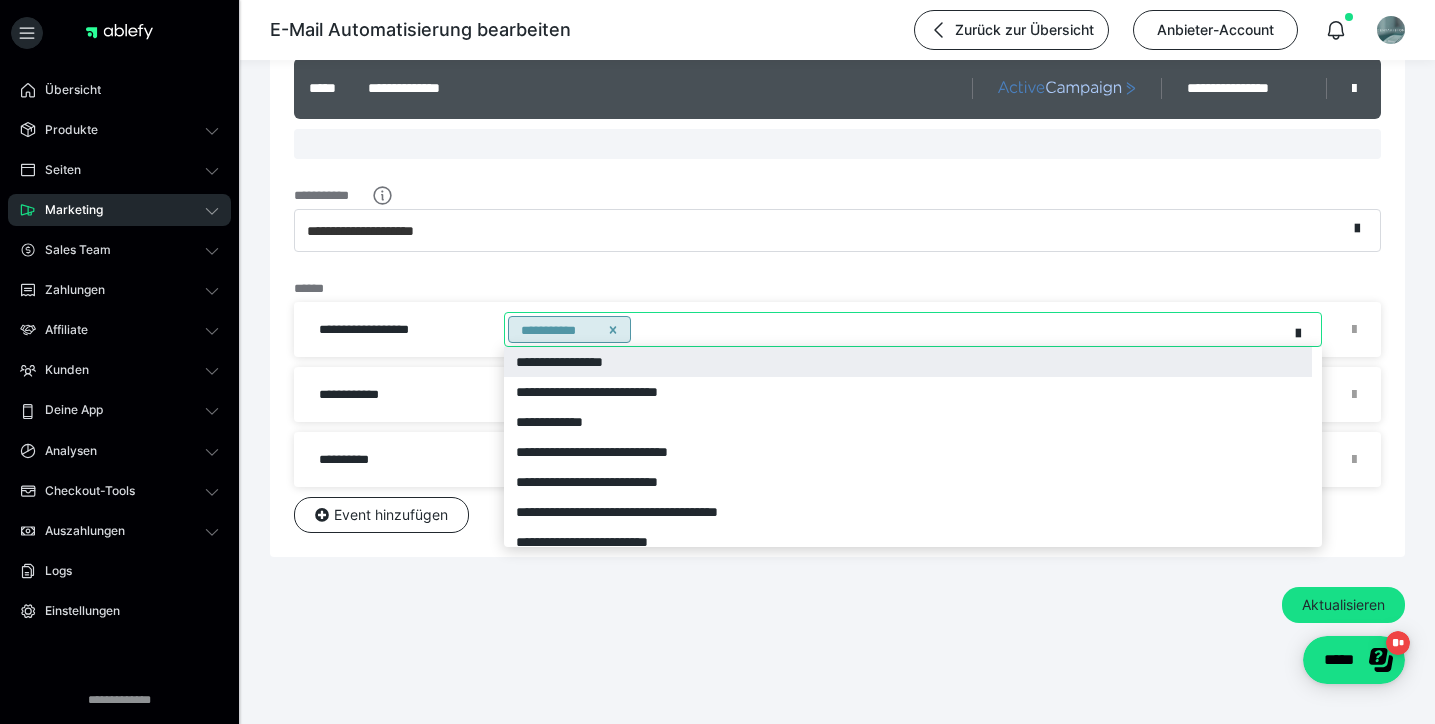 click on "**********" at bounding box center (896, 329) 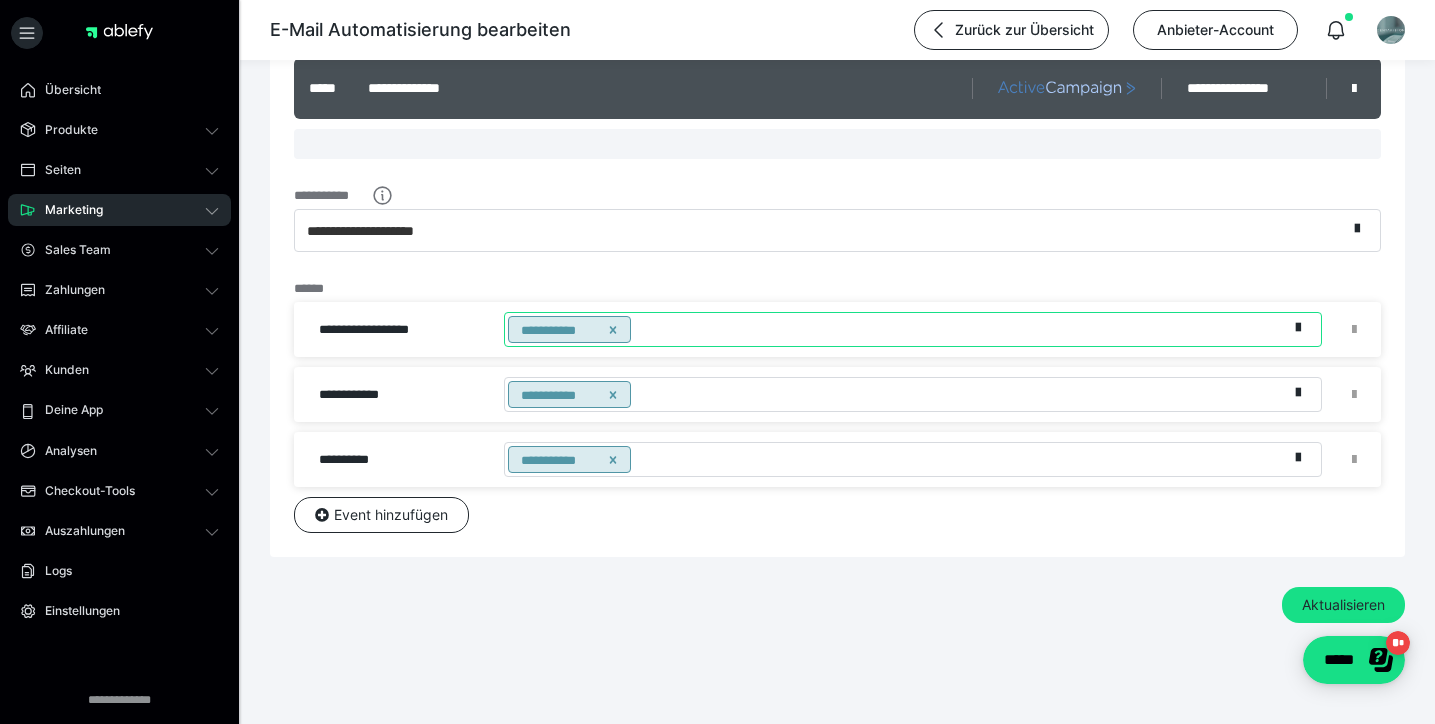 click on "Aktualisieren" at bounding box center [837, 605] 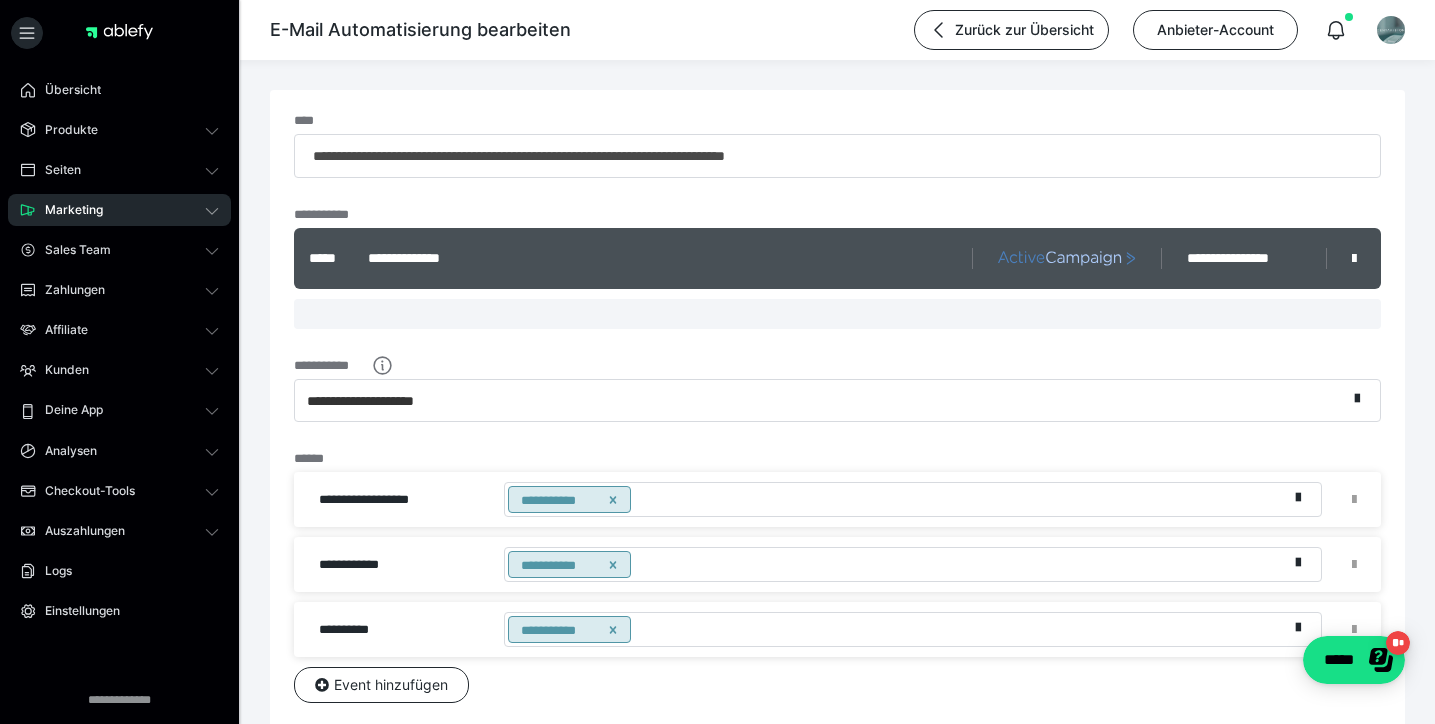 scroll, scrollTop: 0, scrollLeft: 0, axis: both 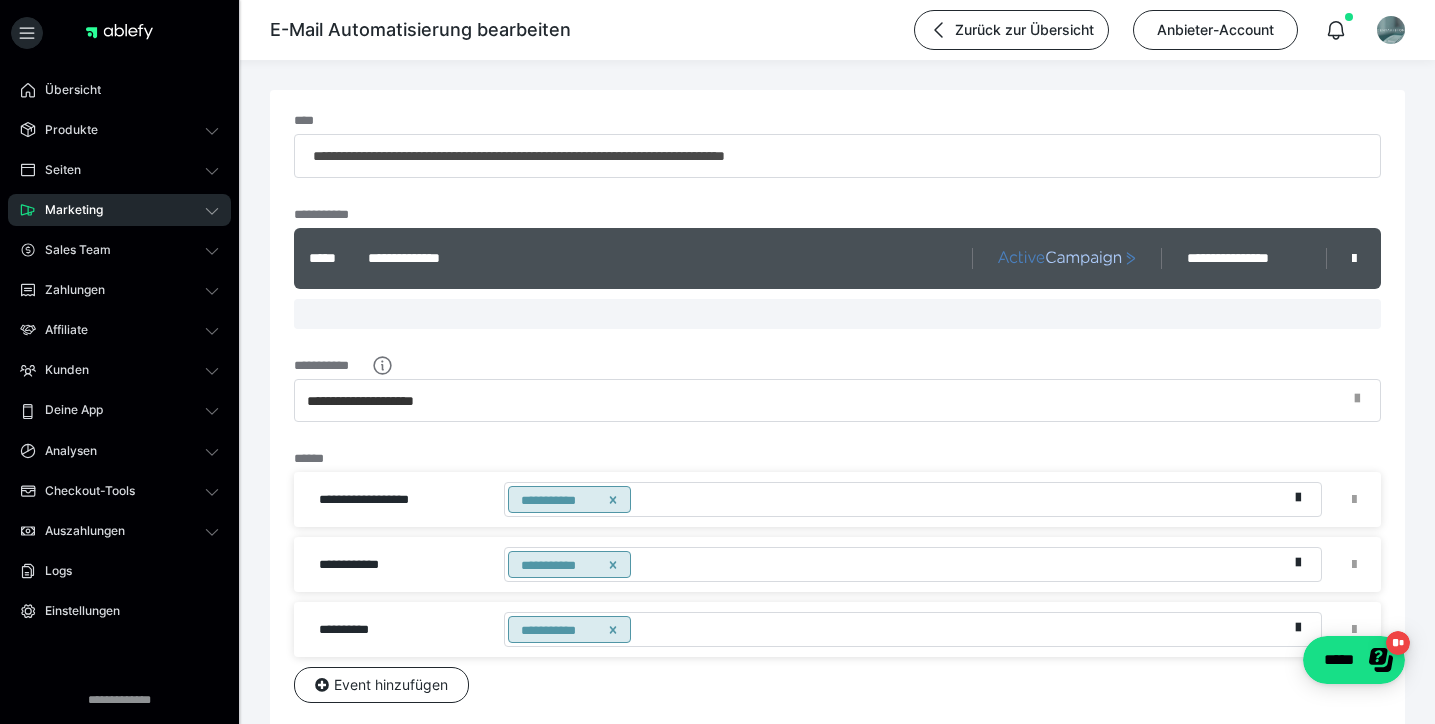 click at bounding box center [1363, 401] 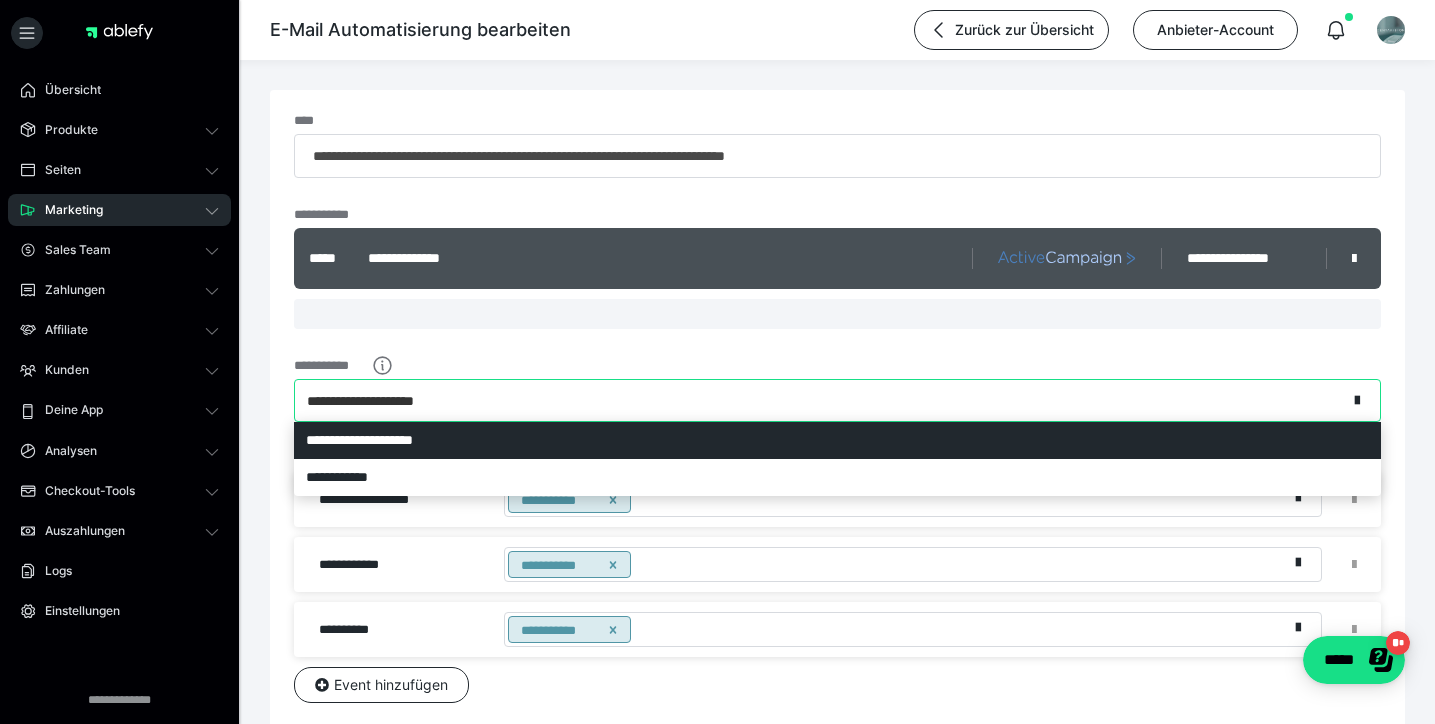 click on "**********" at bounding box center (837, 440) 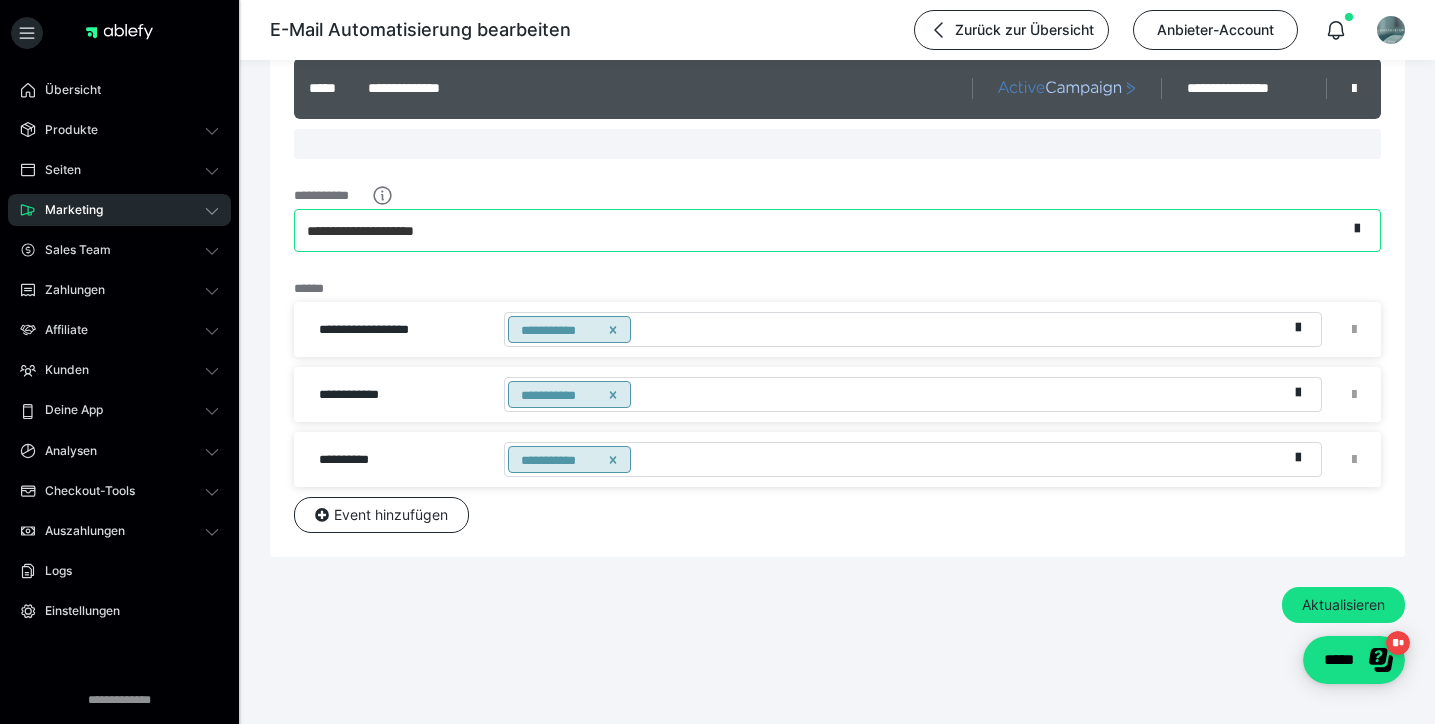 scroll, scrollTop: 170, scrollLeft: 0, axis: vertical 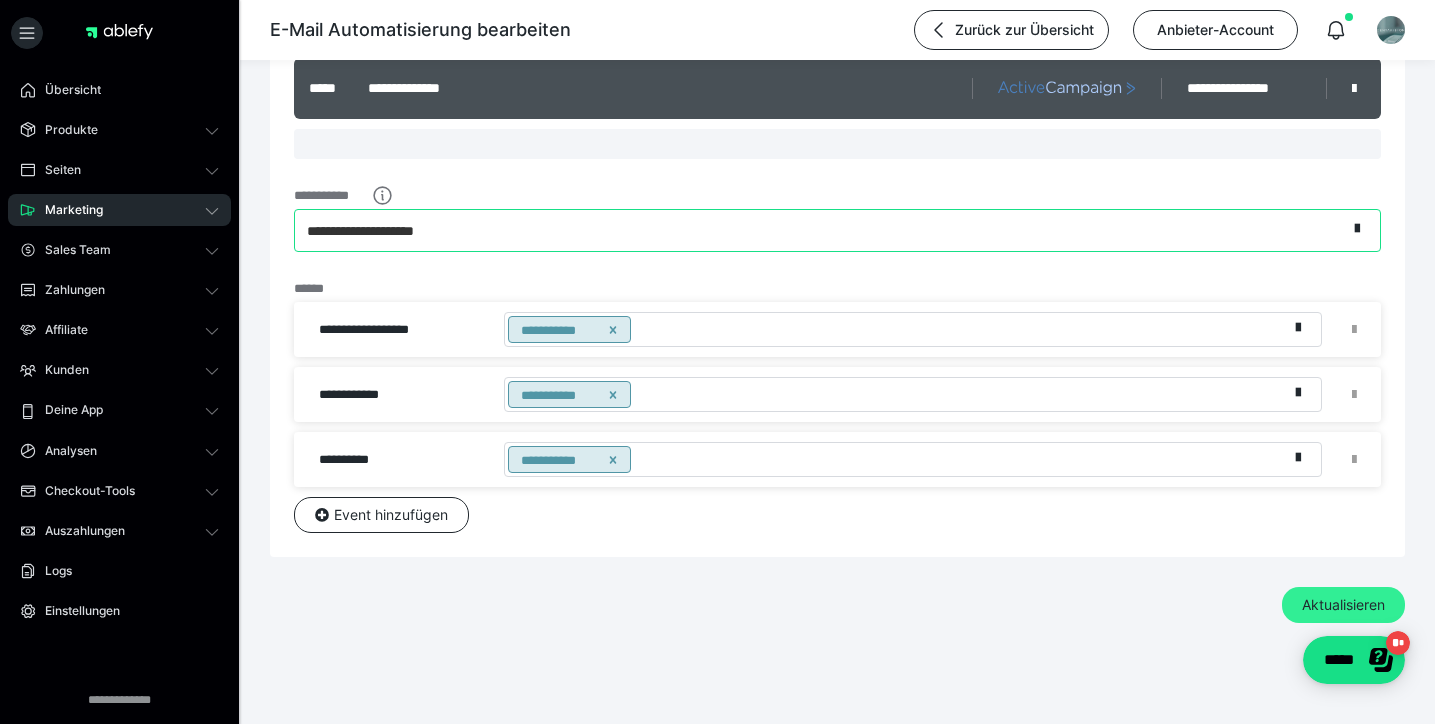 click on "Aktualisieren" at bounding box center (1343, 605) 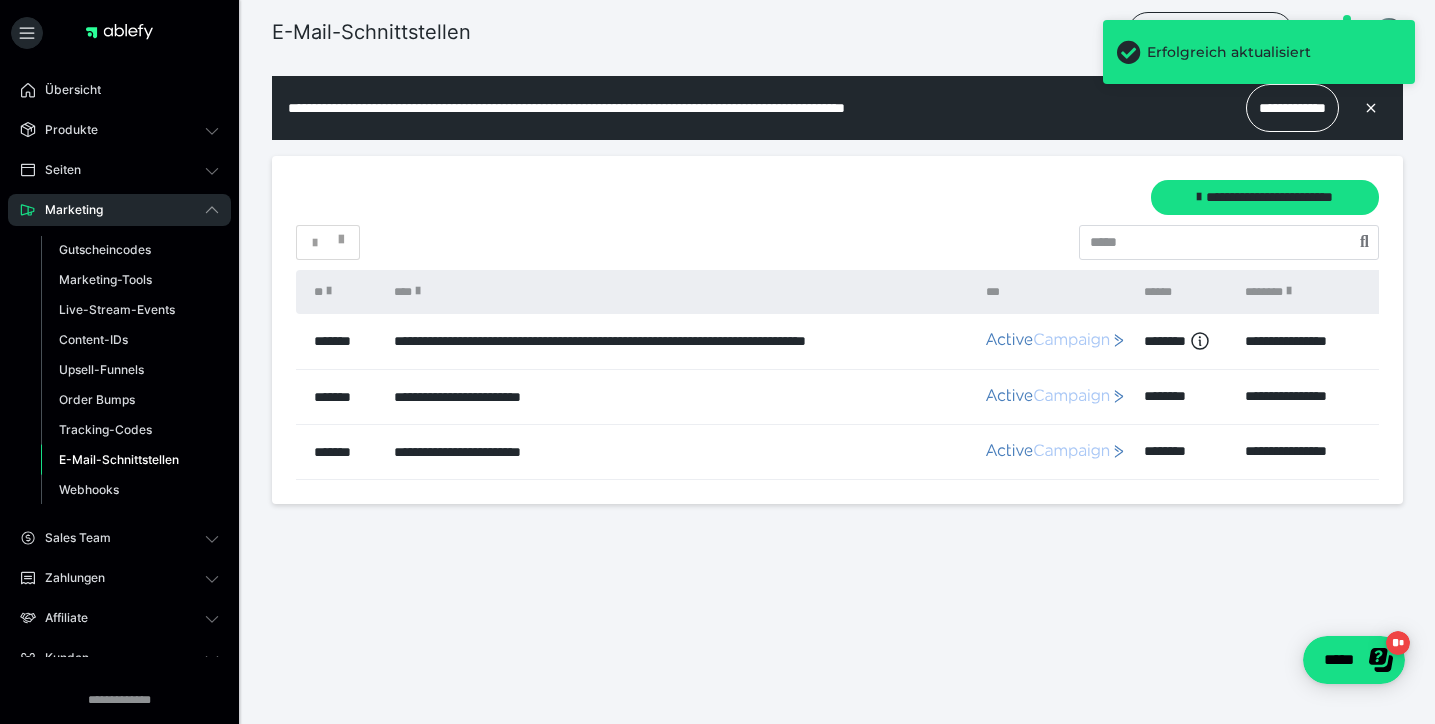 scroll, scrollTop: 0, scrollLeft: 0, axis: both 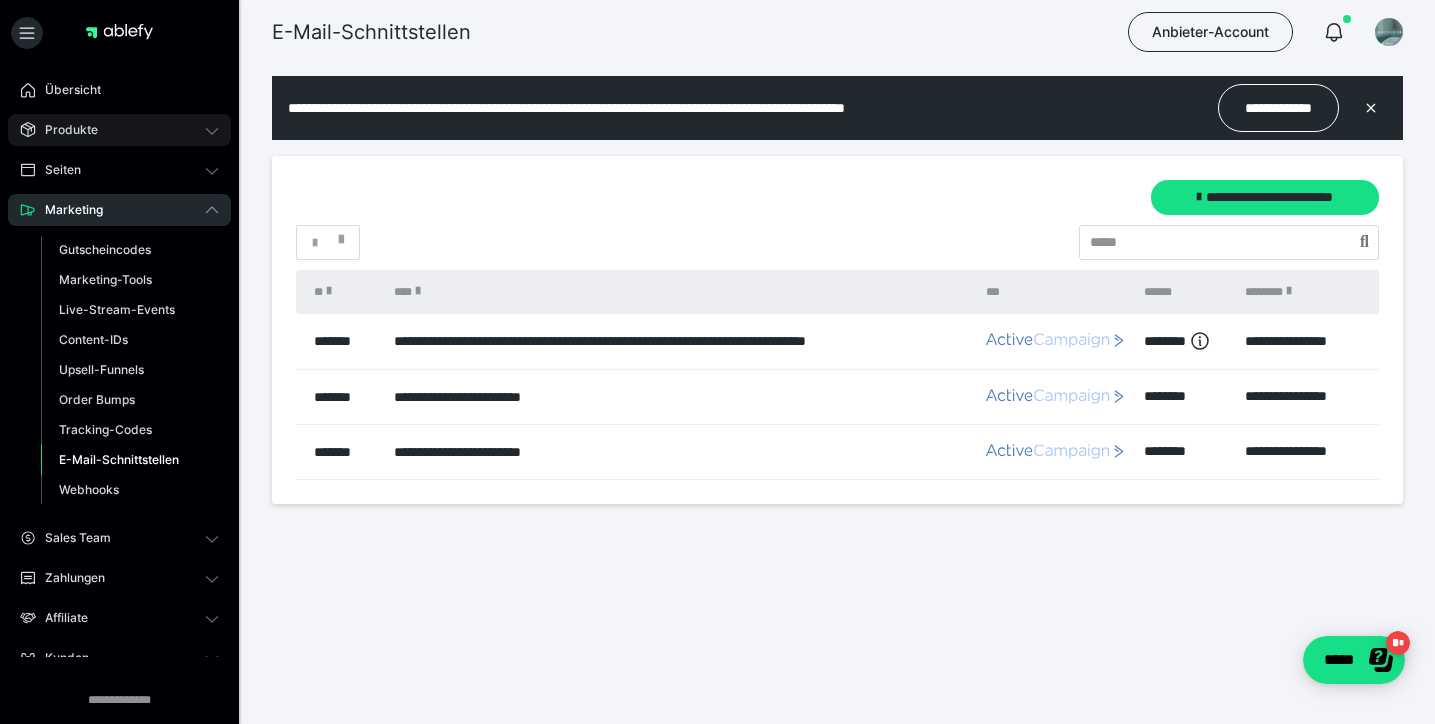 click on "Produkte" at bounding box center [119, 130] 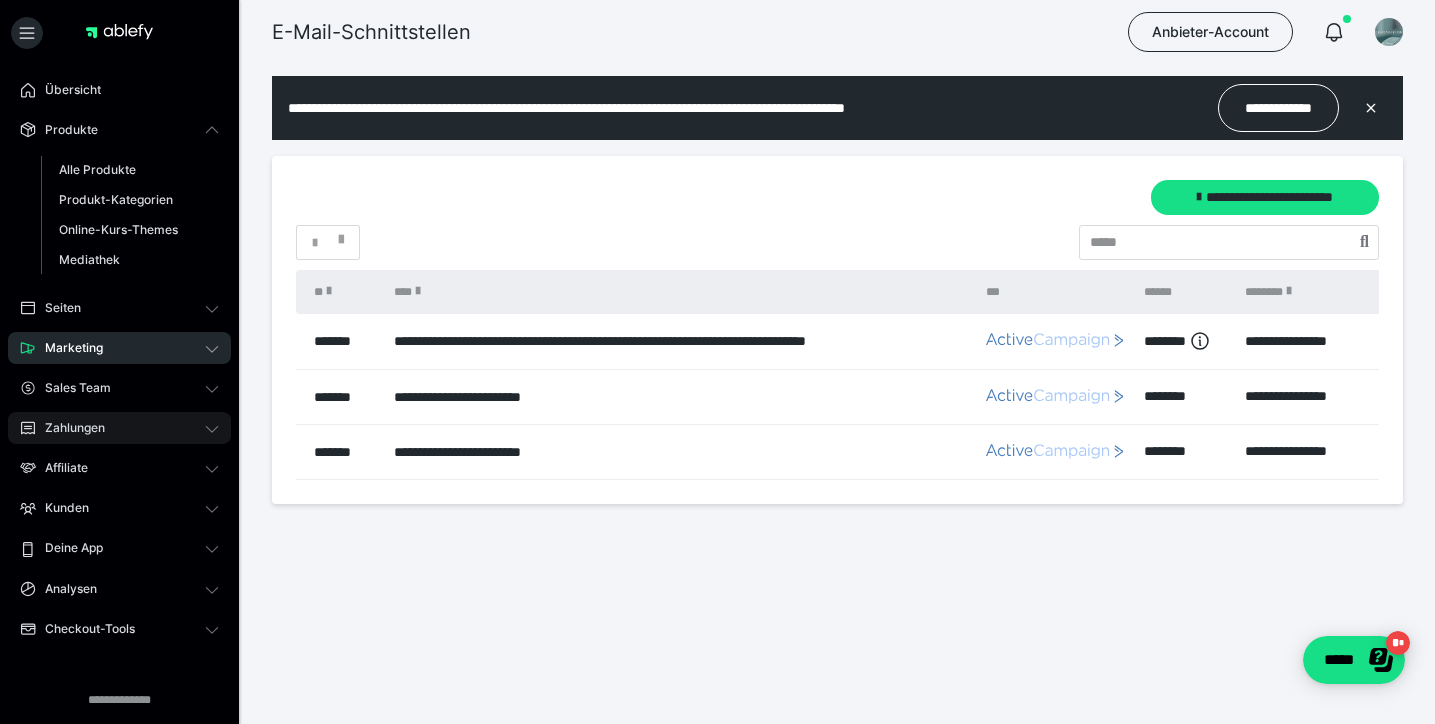 click on "Zahlungen" at bounding box center [119, 428] 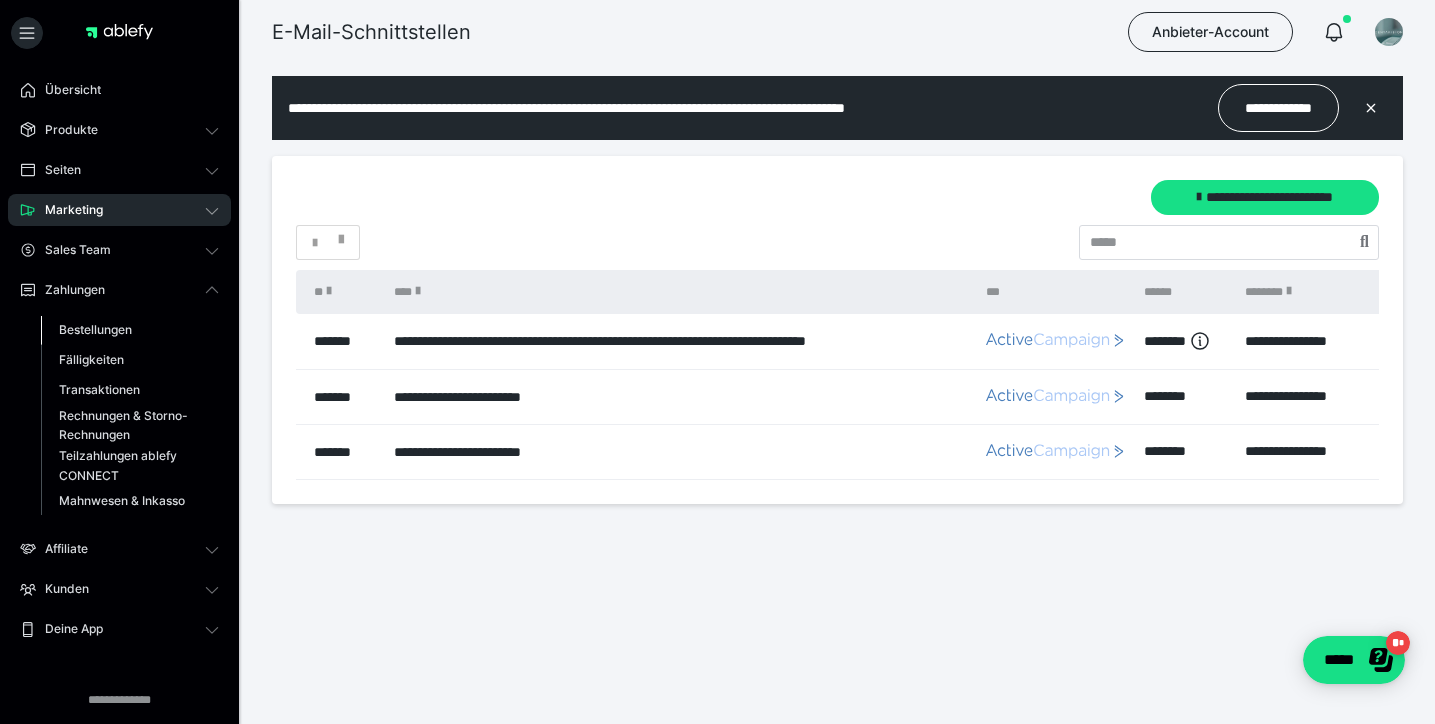 click on "Bestellungen" at bounding box center (95, 329) 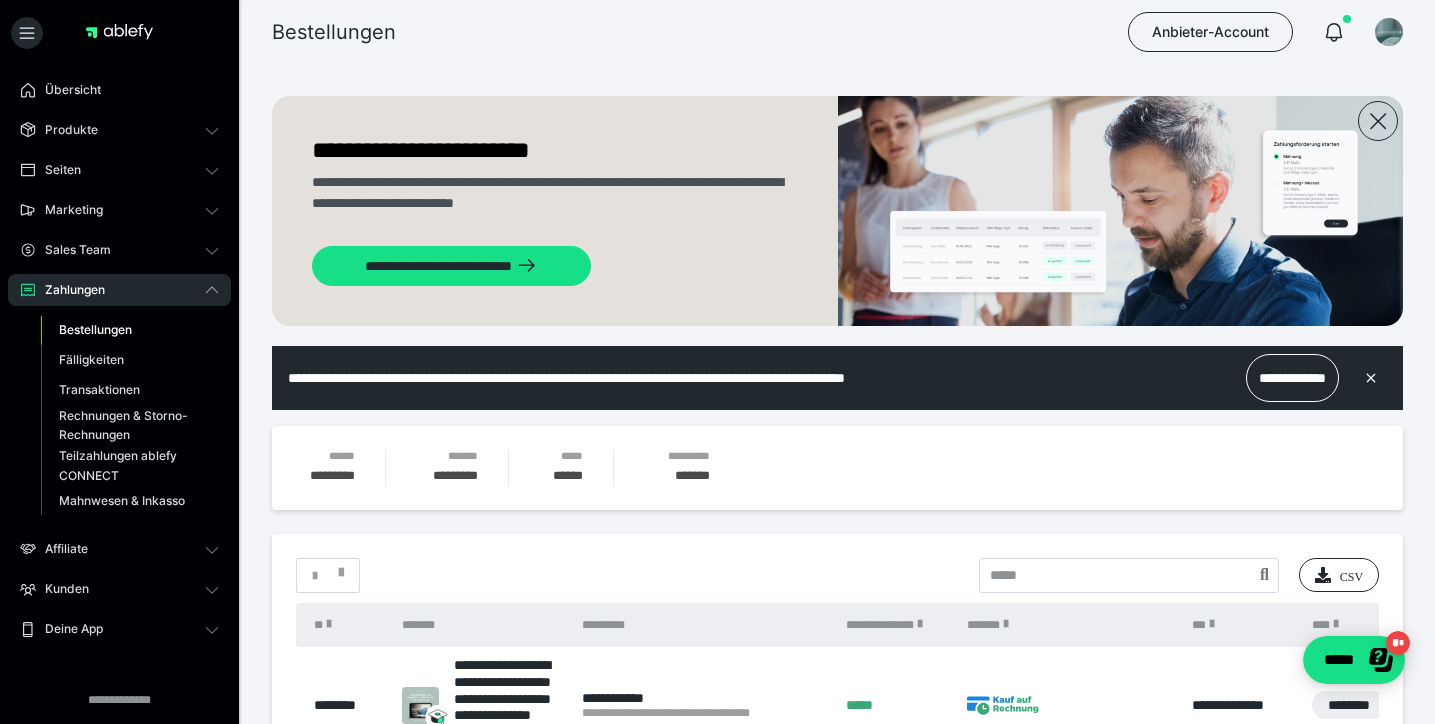 scroll, scrollTop: 0, scrollLeft: 0, axis: both 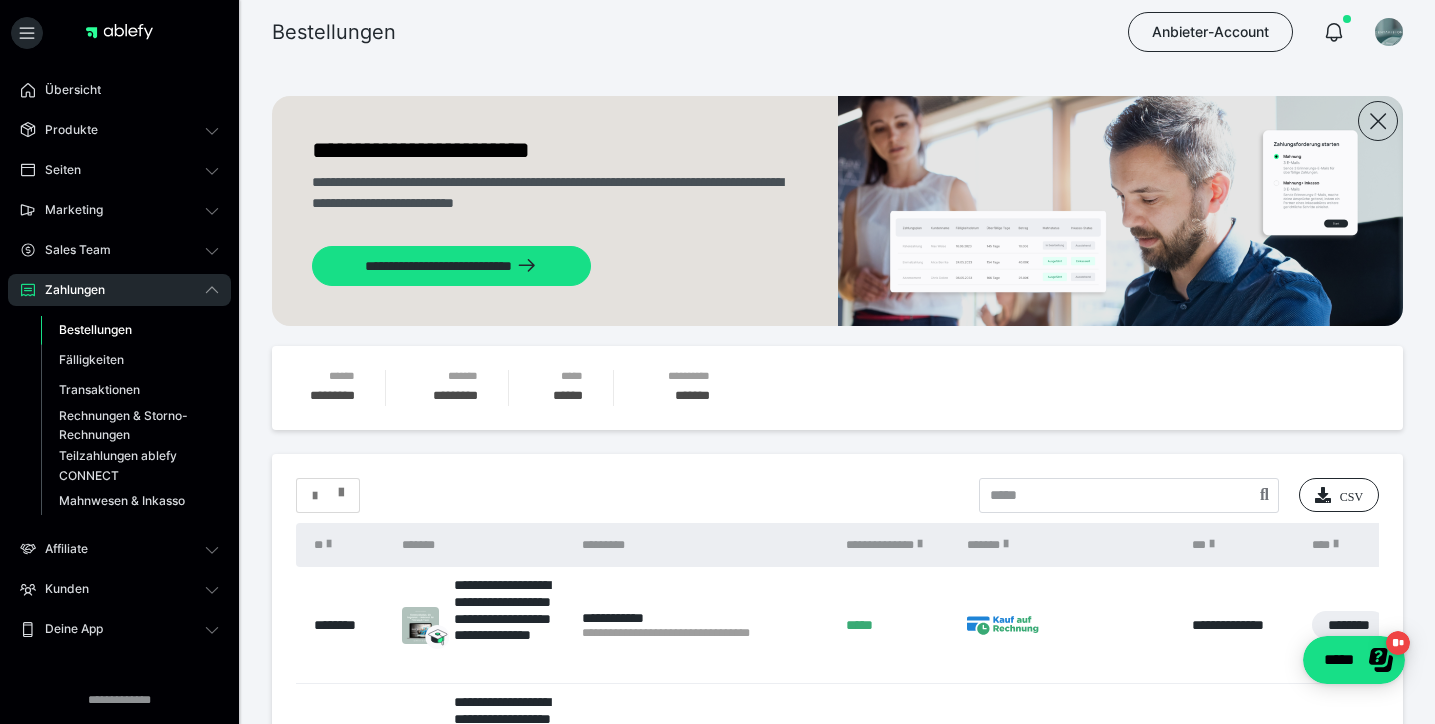 click at bounding box center (341, 488) 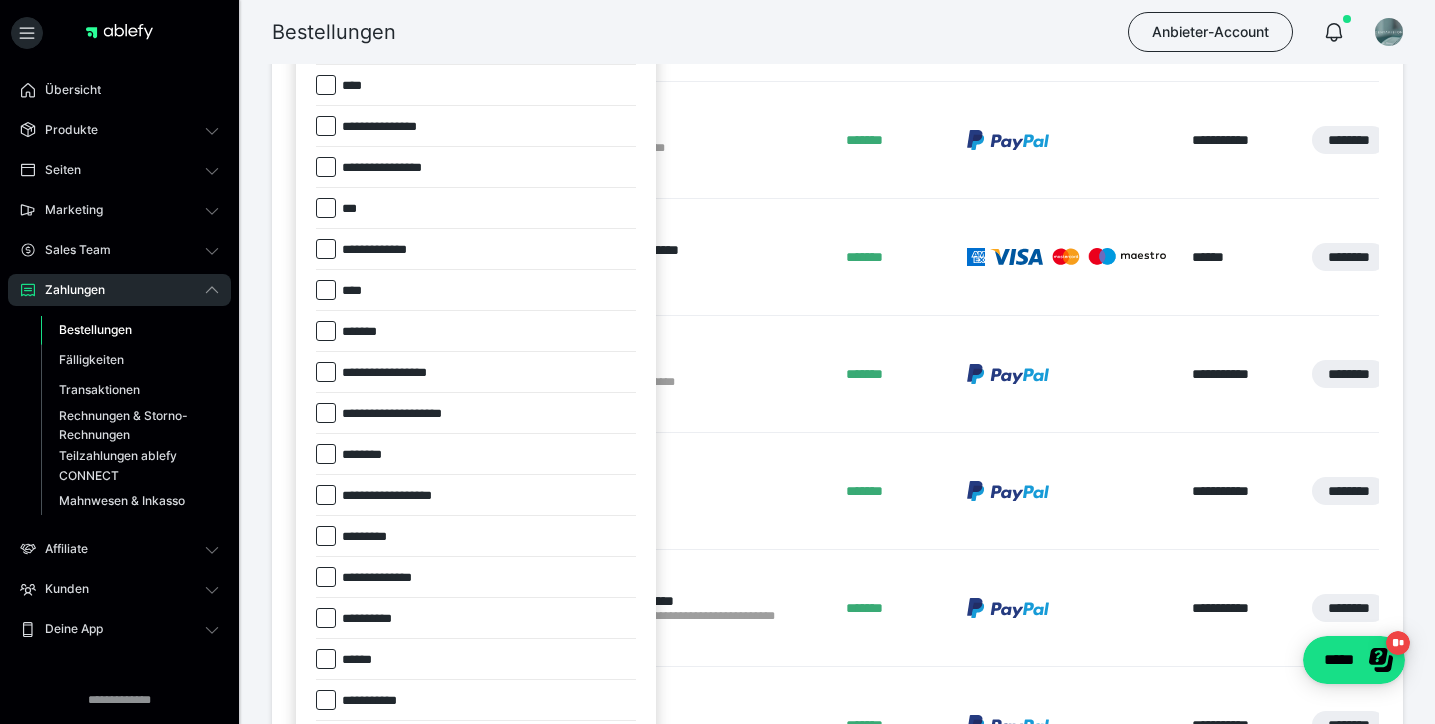 scroll, scrollTop: 813, scrollLeft: 0, axis: vertical 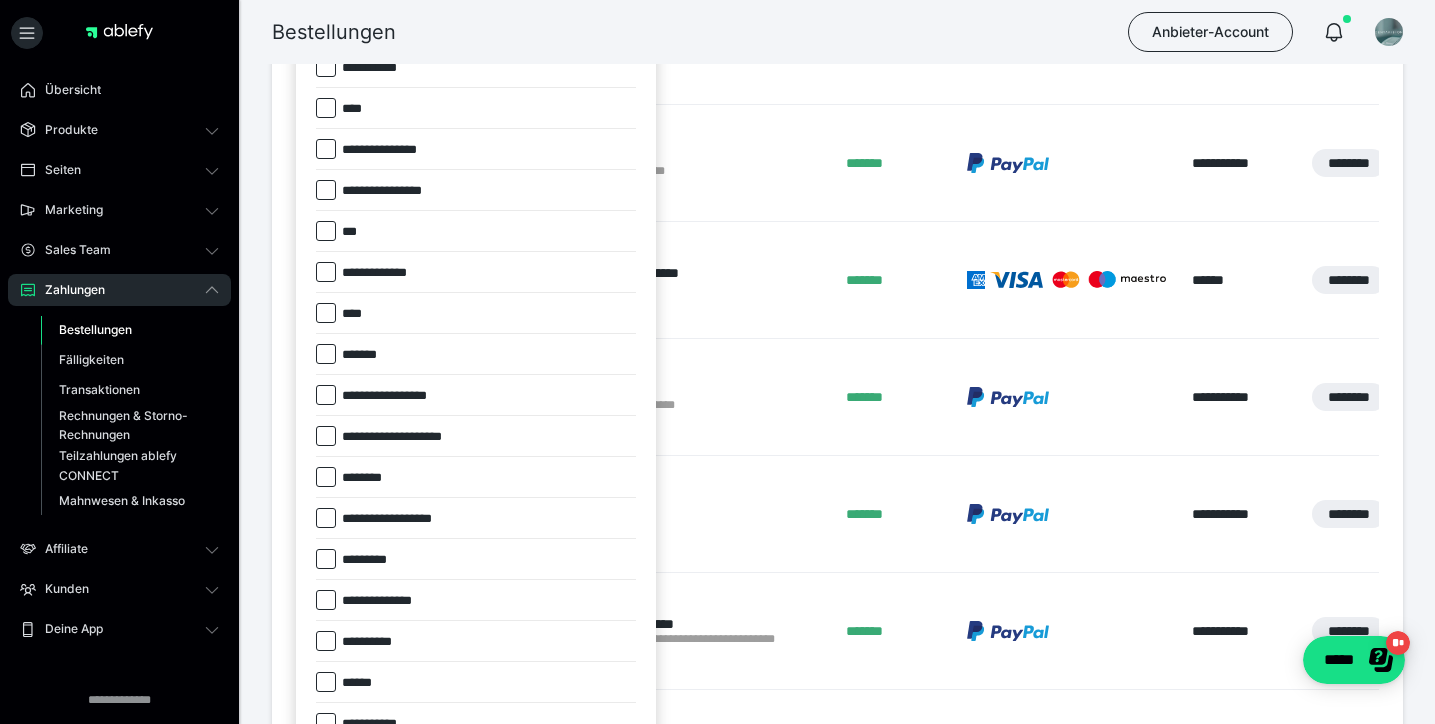 click on "*******" at bounding box center (366, 355) 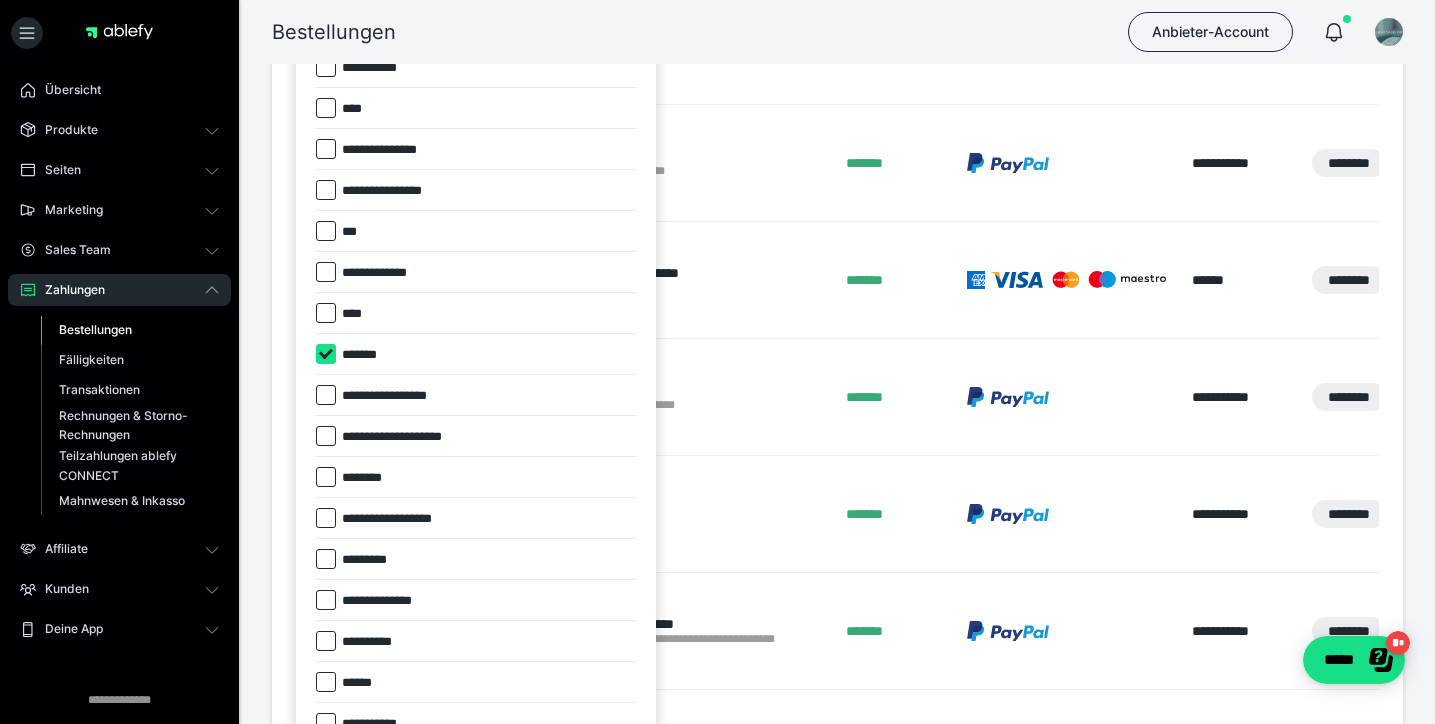 checkbox on "****" 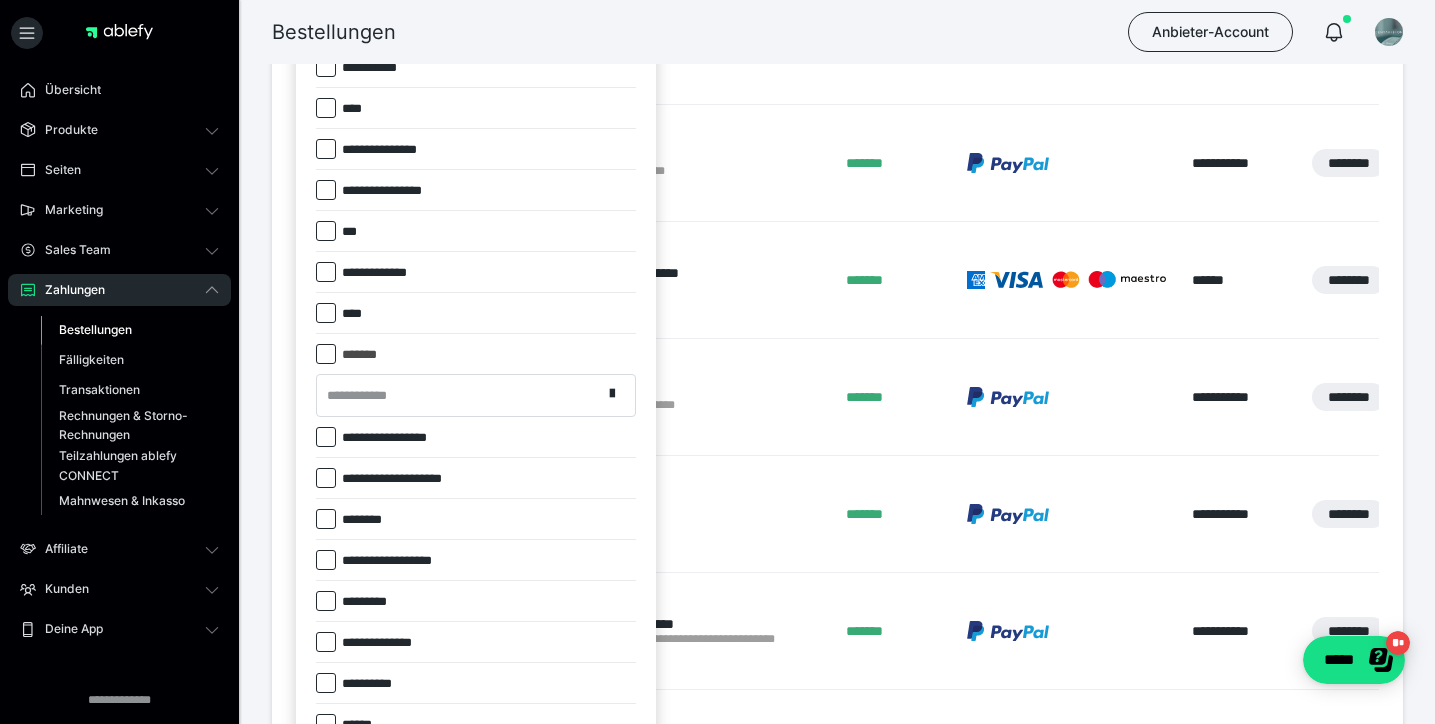 click on "**********" at bounding box center [459, 395] 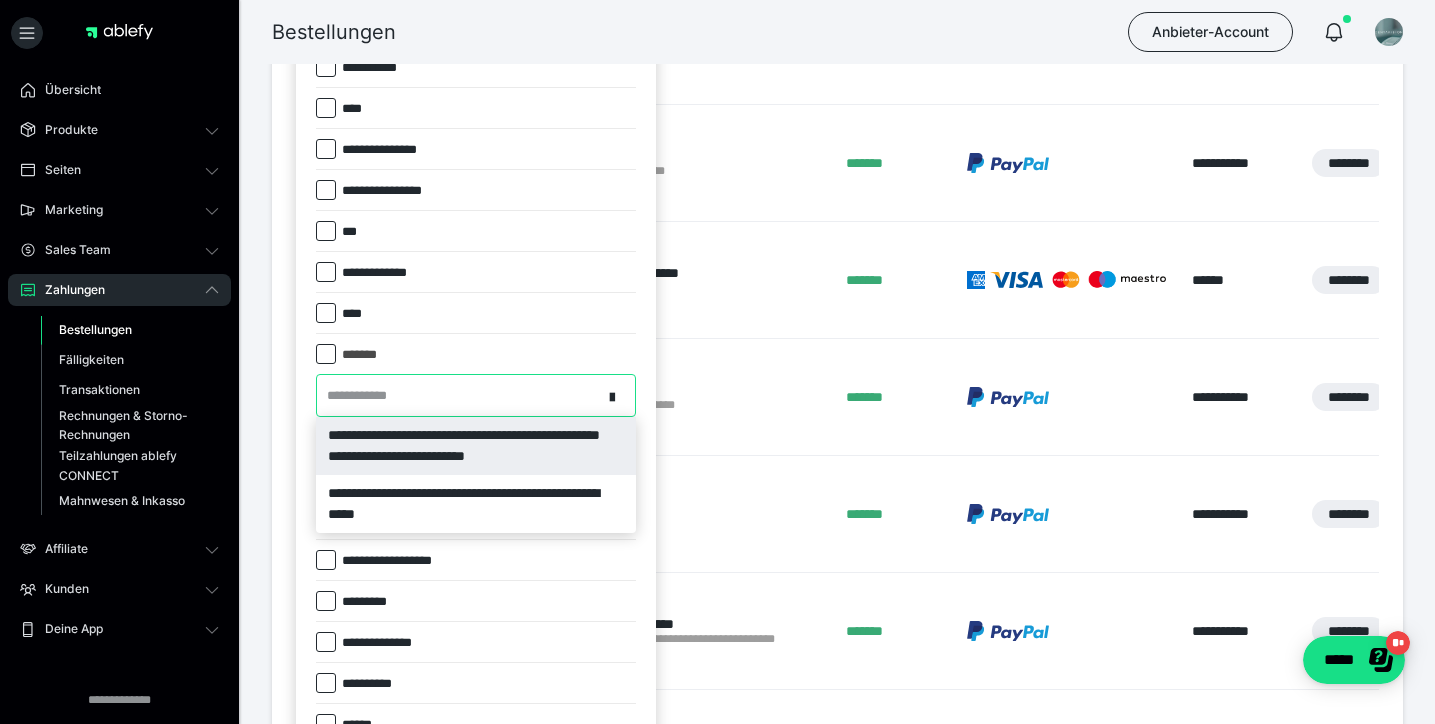 click on "**********" at bounding box center [476, 446] 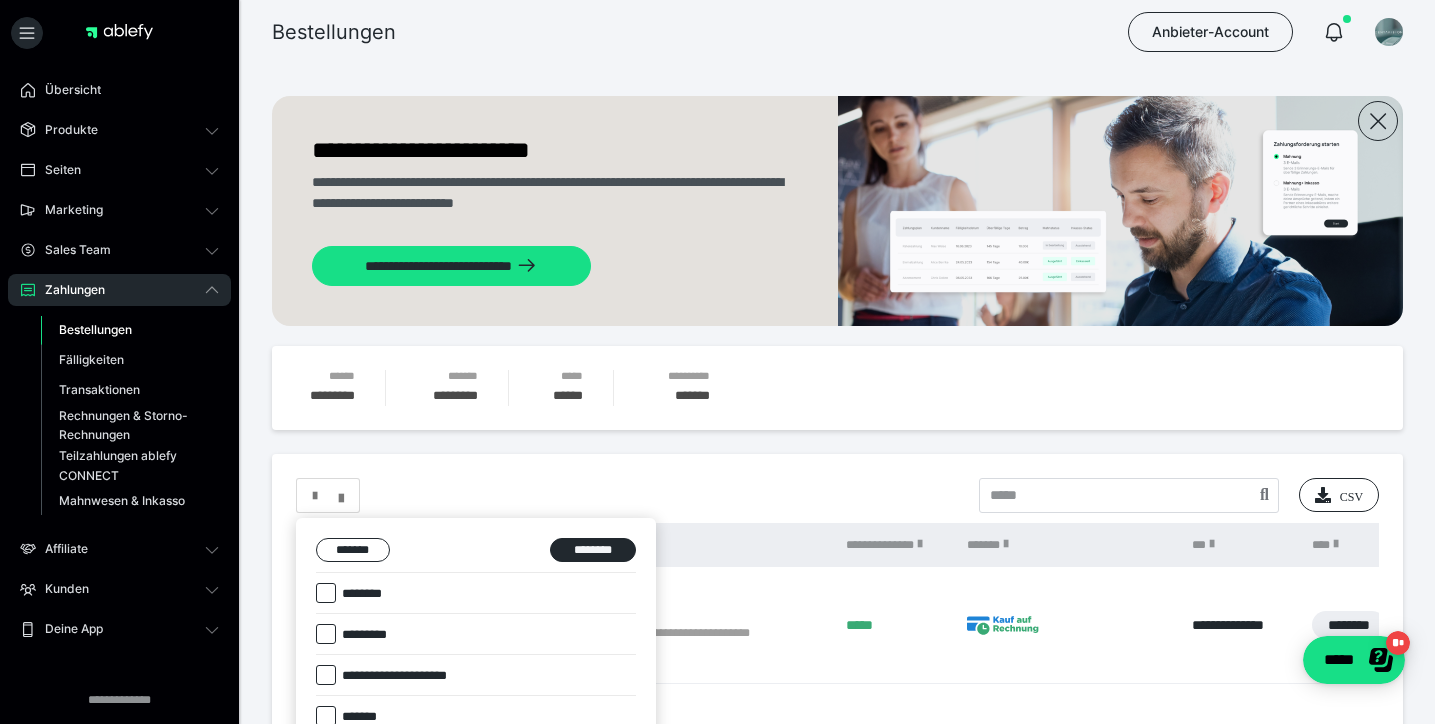 scroll, scrollTop: 0, scrollLeft: 0, axis: both 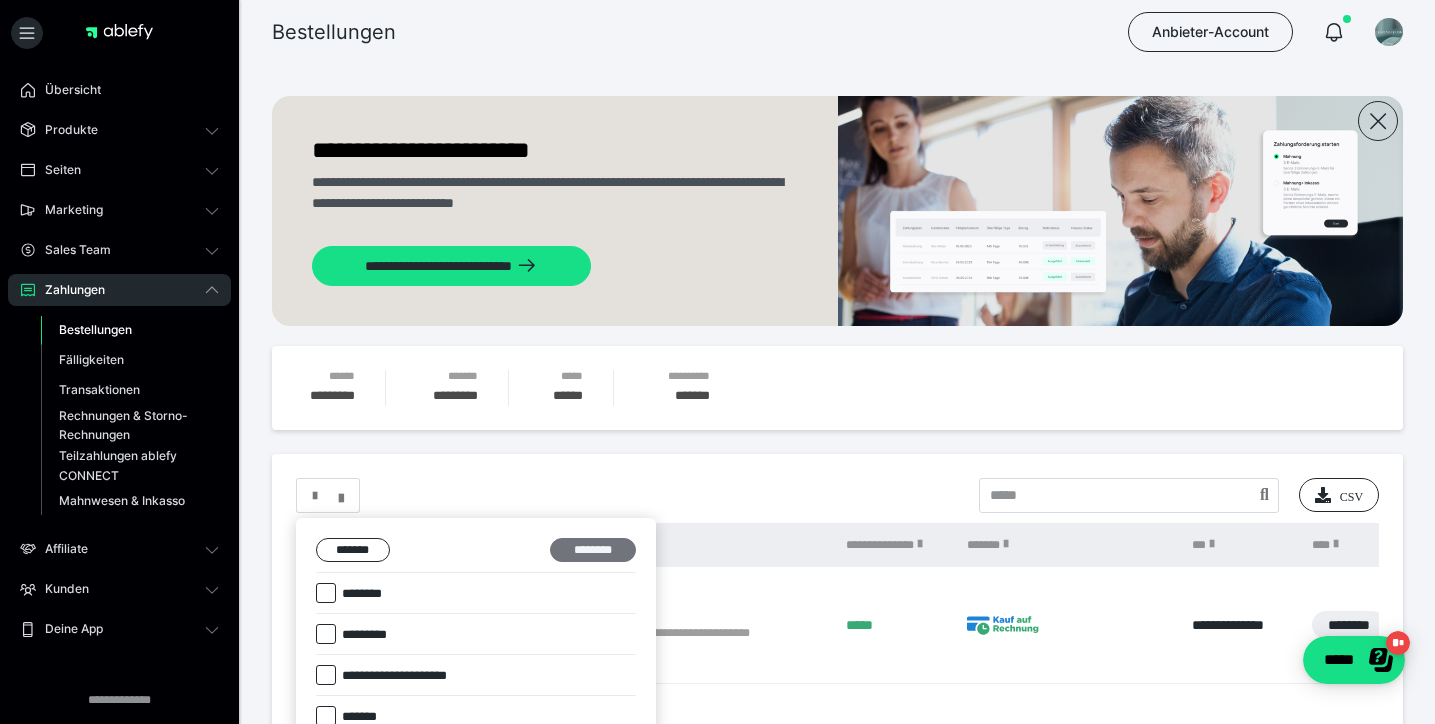 click on "********" at bounding box center (593, 550) 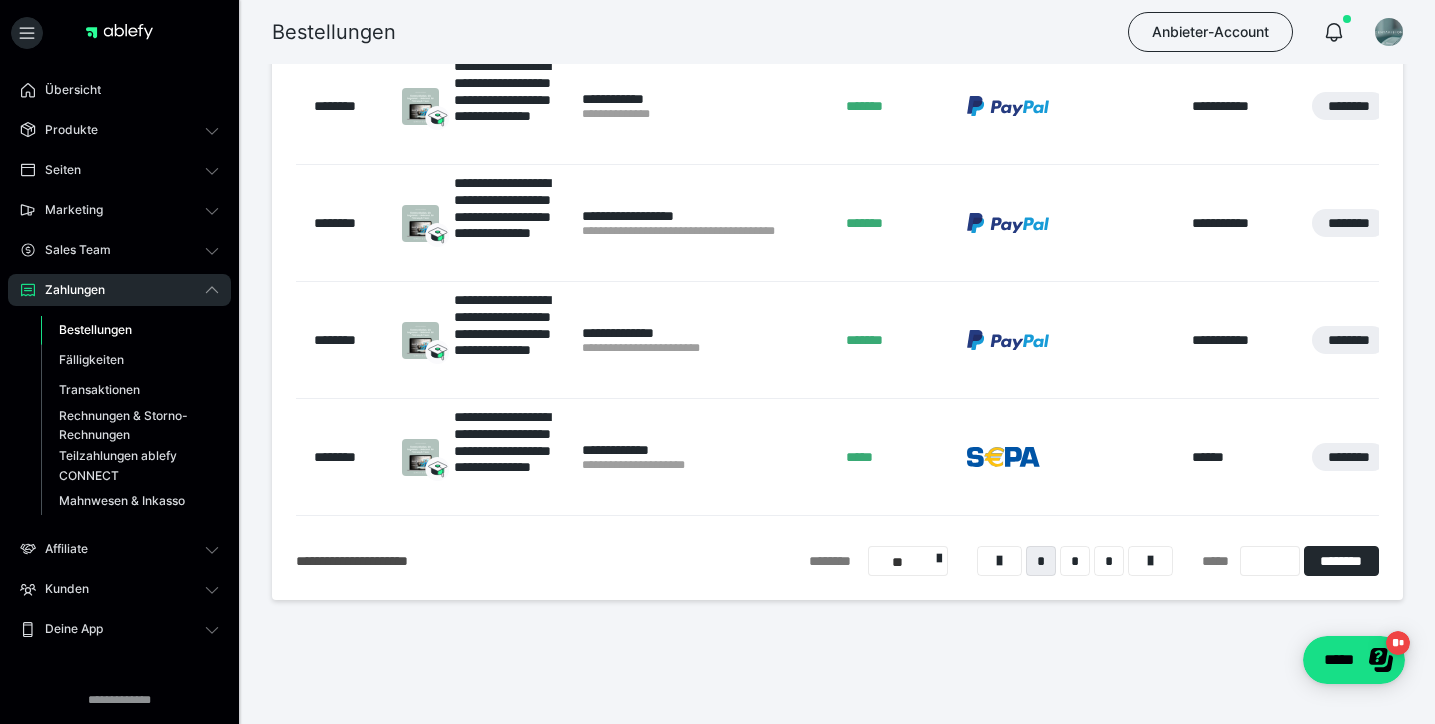 scroll, scrollTop: 1221, scrollLeft: 0, axis: vertical 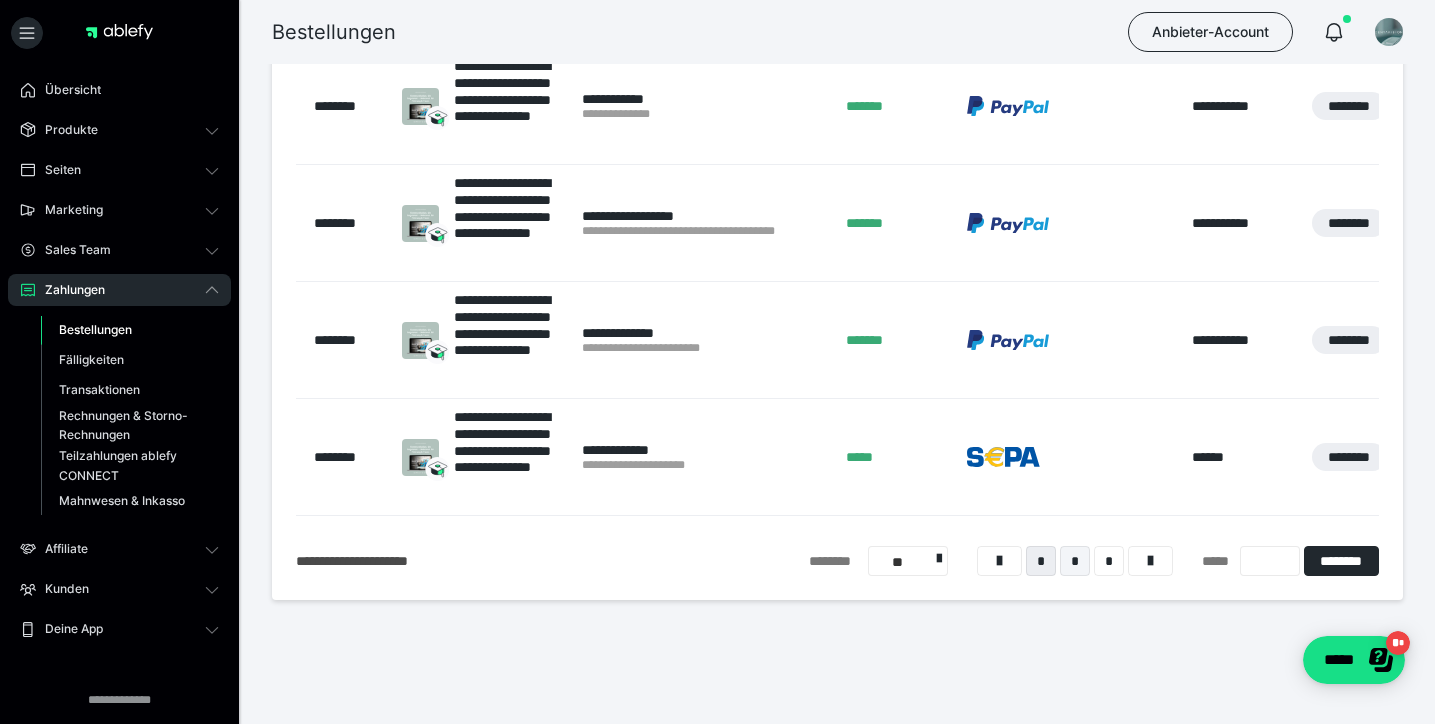 click on "*" at bounding box center (1075, 561) 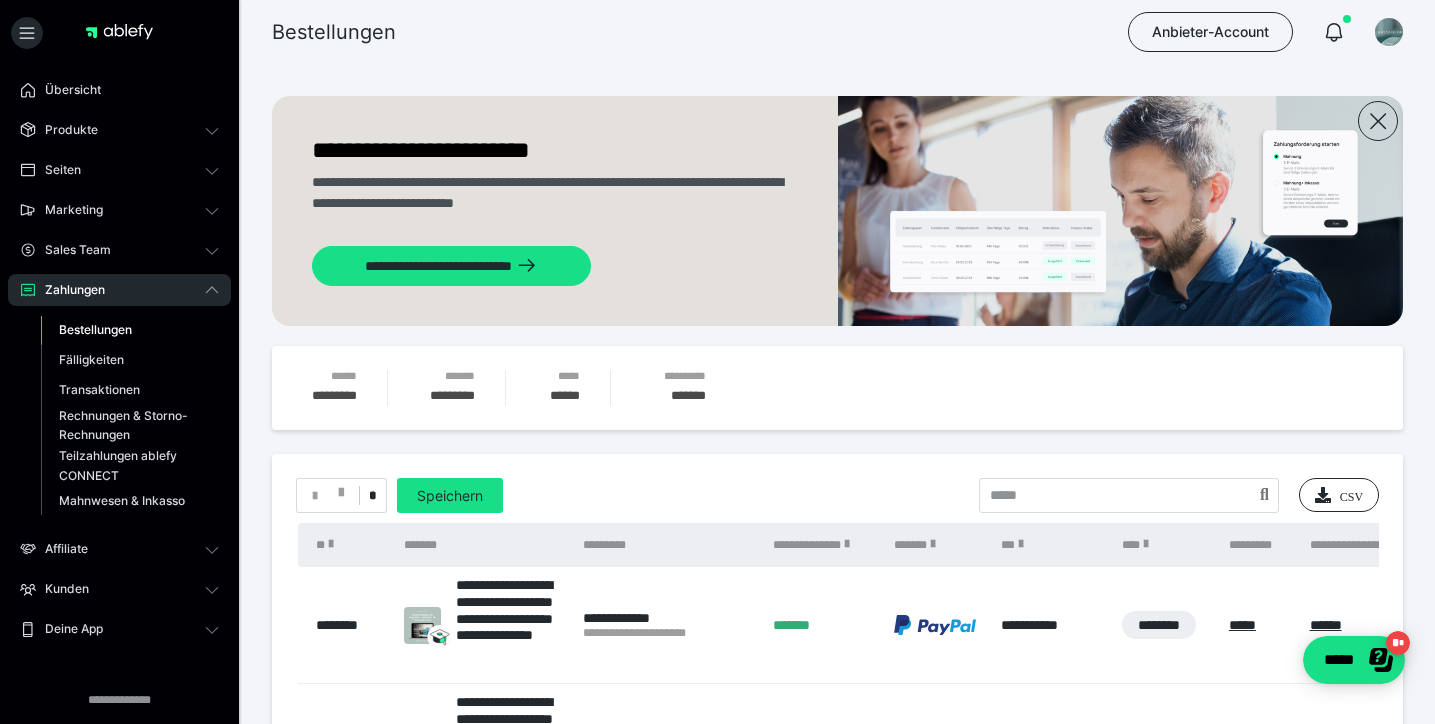 scroll, scrollTop: 0, scrollLeft: 0, axis: both 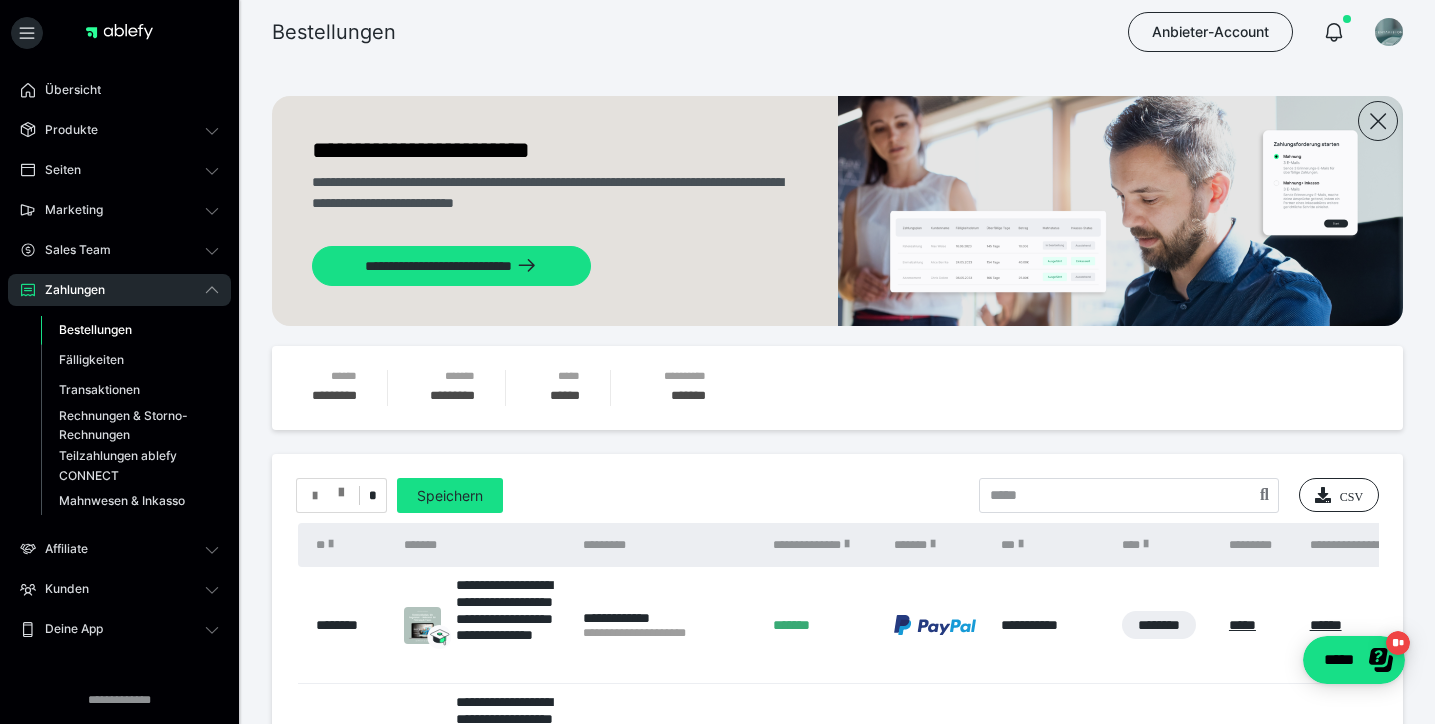 click at bounding box center (341, 488) 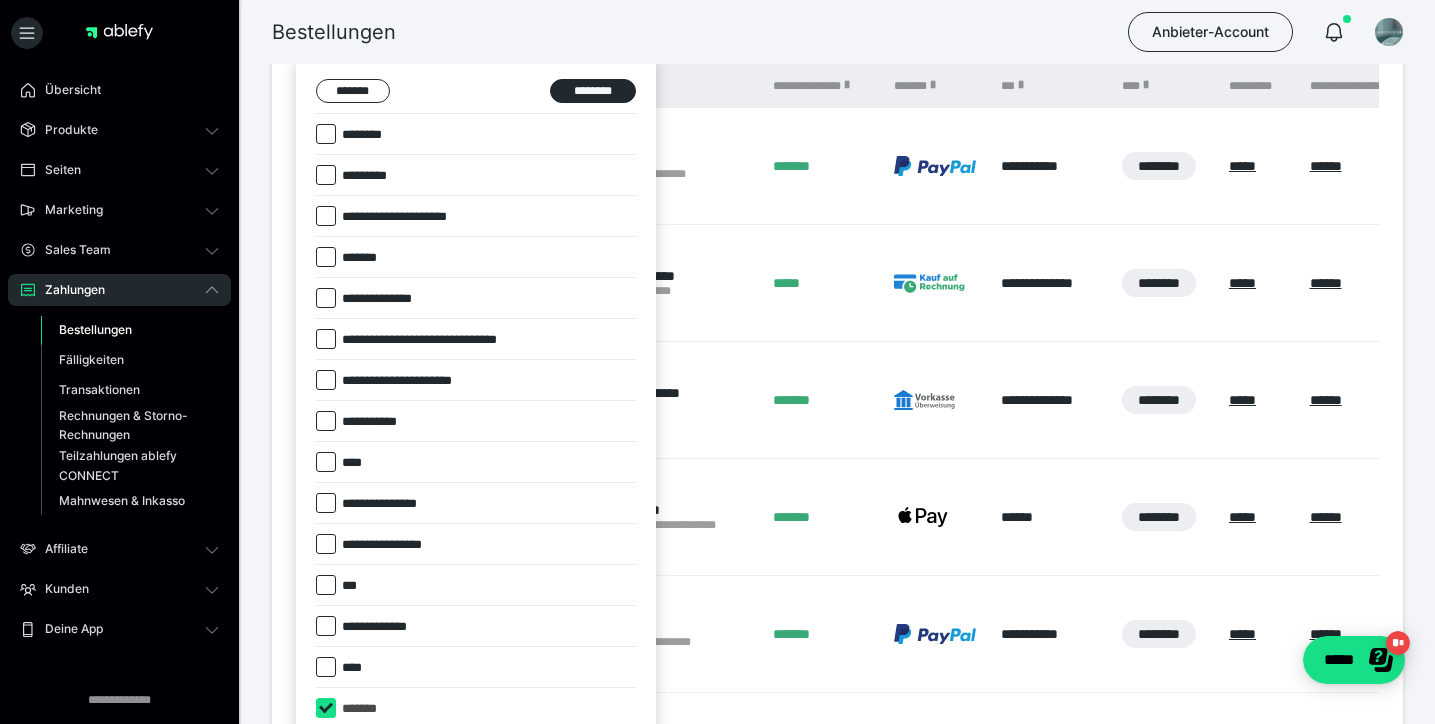 scroll, scrollTop: 528, scrollLeft: 0, axis: vertical 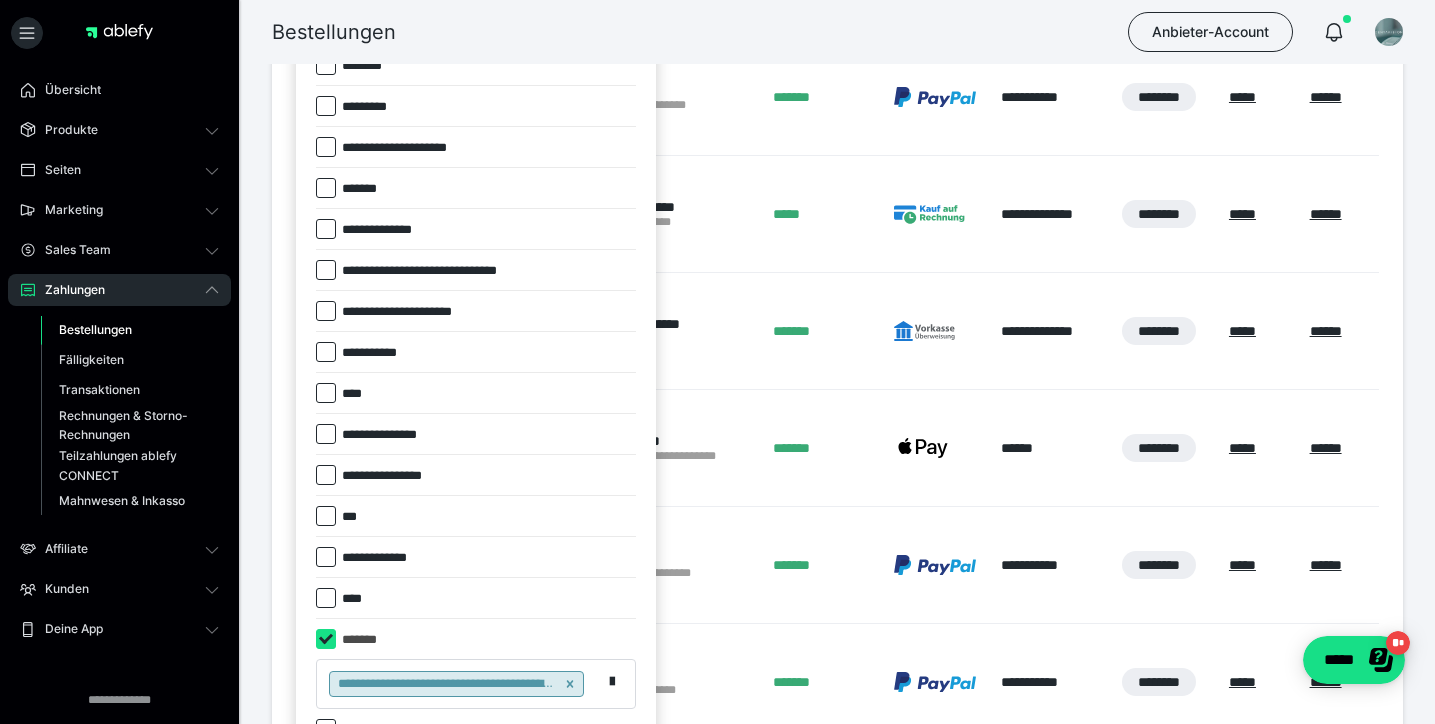 click on "**********" at bounding box center [414, 312] 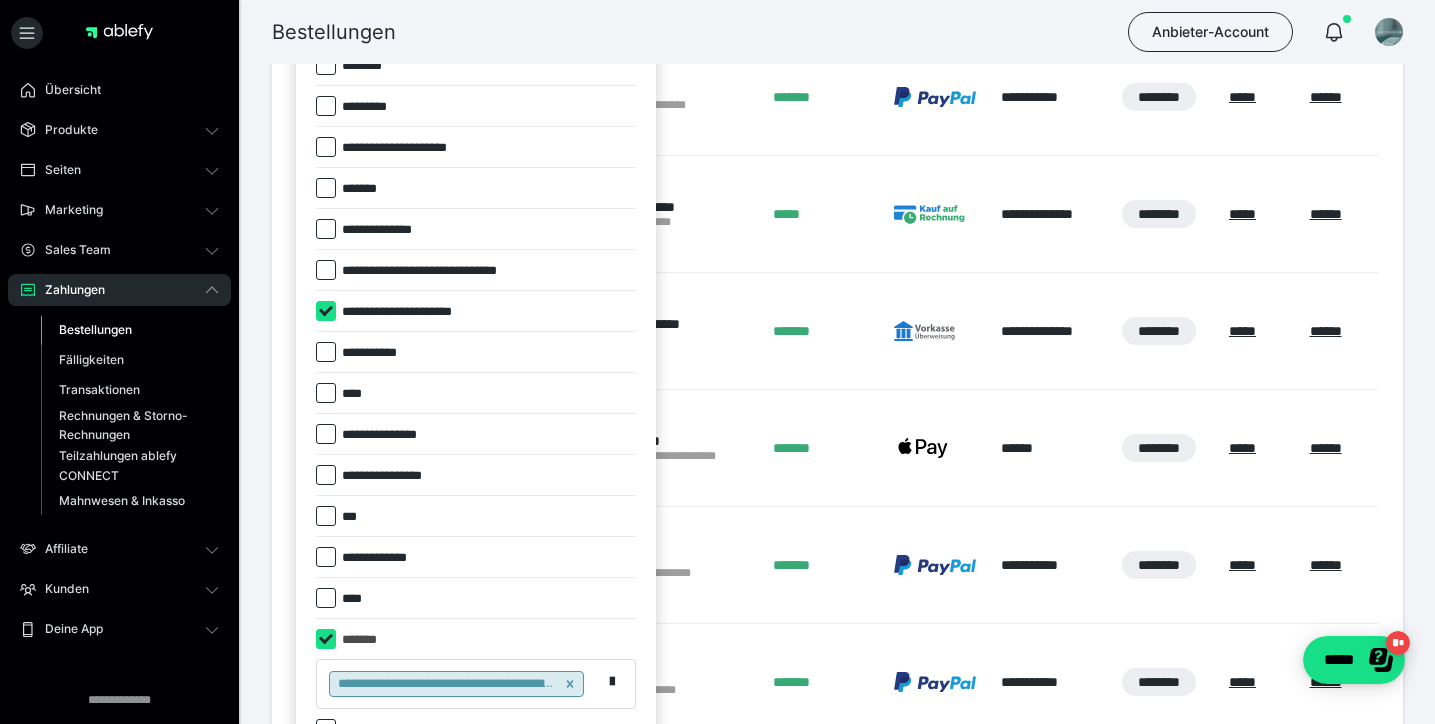 checkbox on "****" 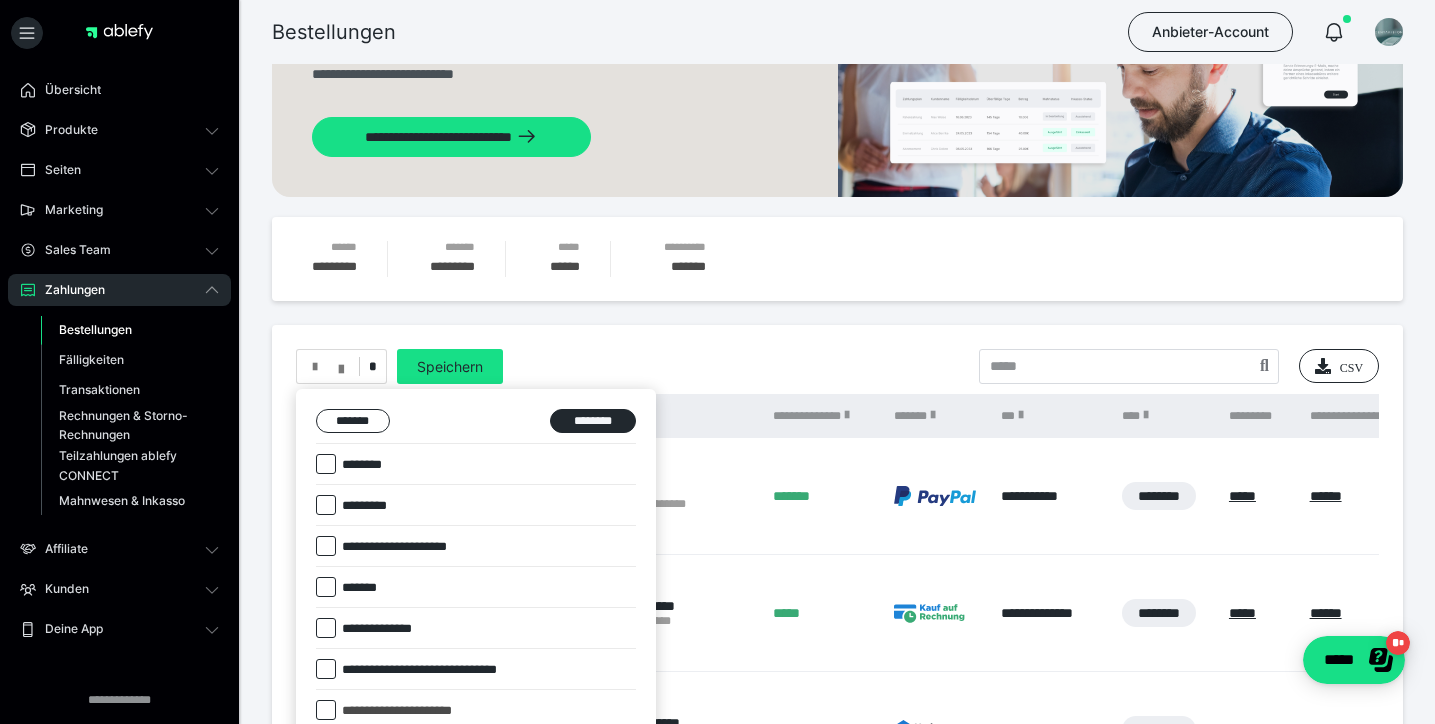 scroll, scrollTop: 34, scrollLeft: 0, axis: vertical 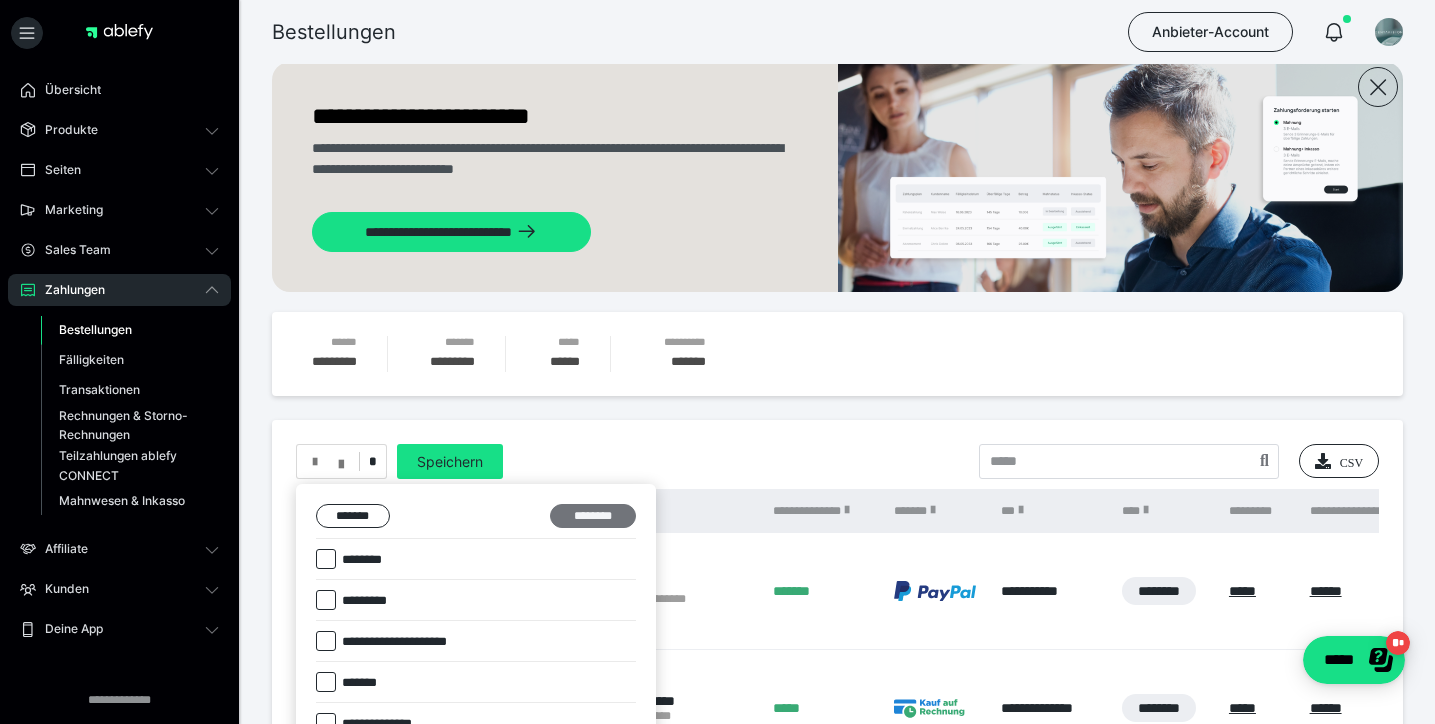 click on "********" at bounding box center (593, 516) 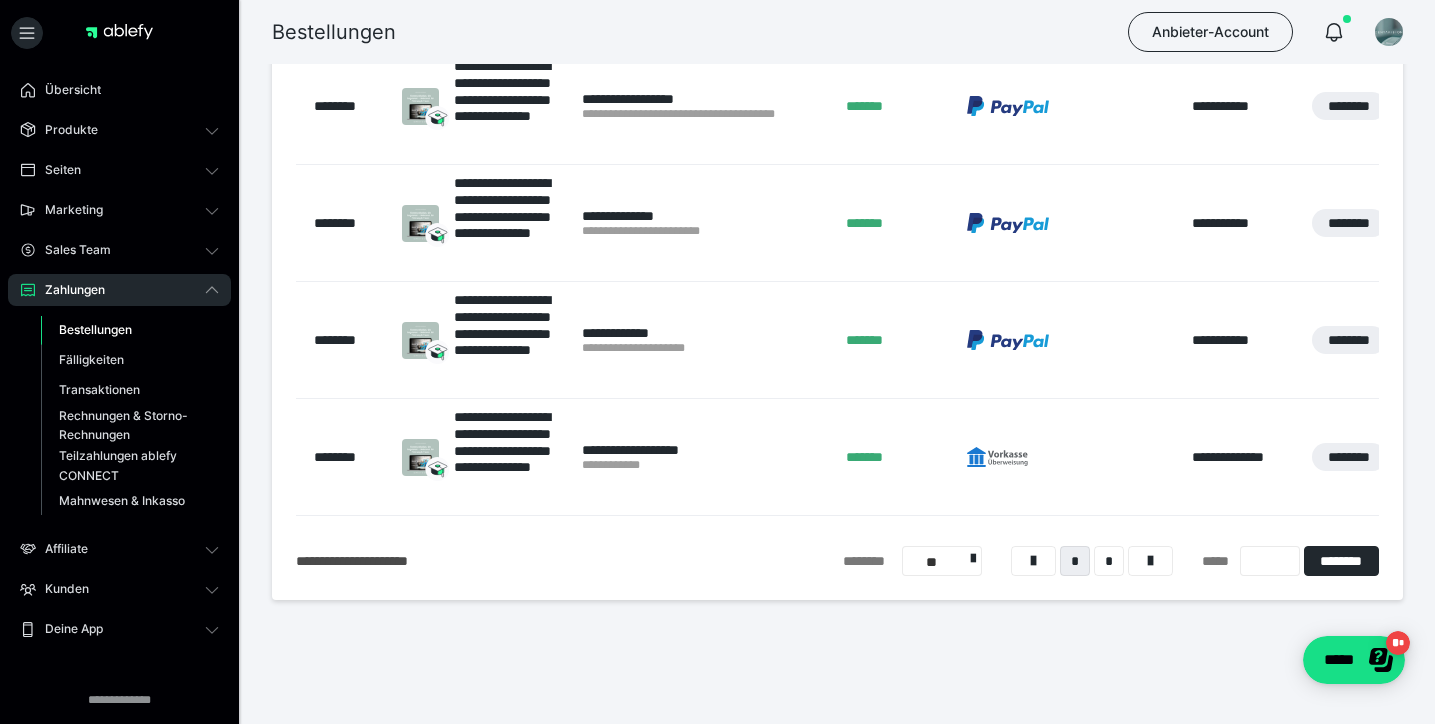 scroll, scrollTop: 1221, scrollLeft: 0, axis: vertical 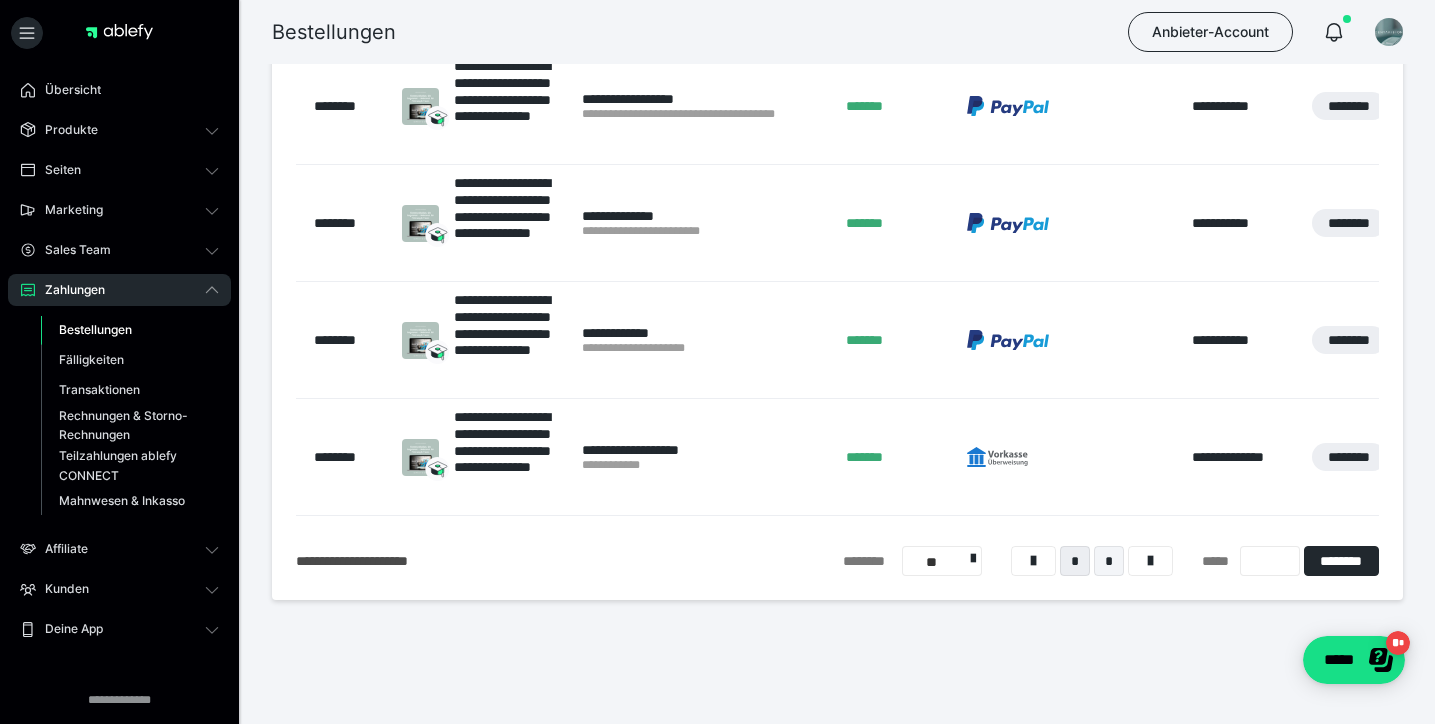 click on "*" at bounding box center [1109, 561] 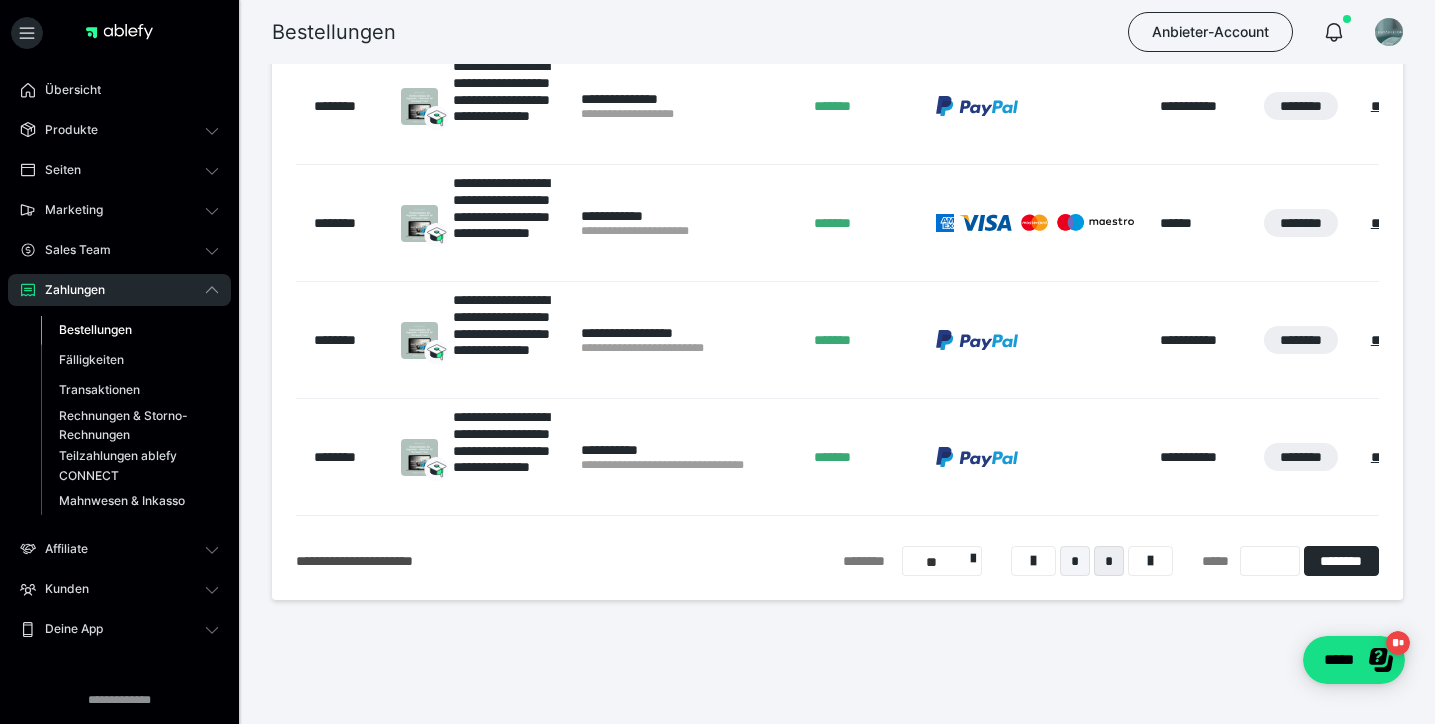 scroll, scrollTop: 1221, scrollLeft: 0, axis: vertical 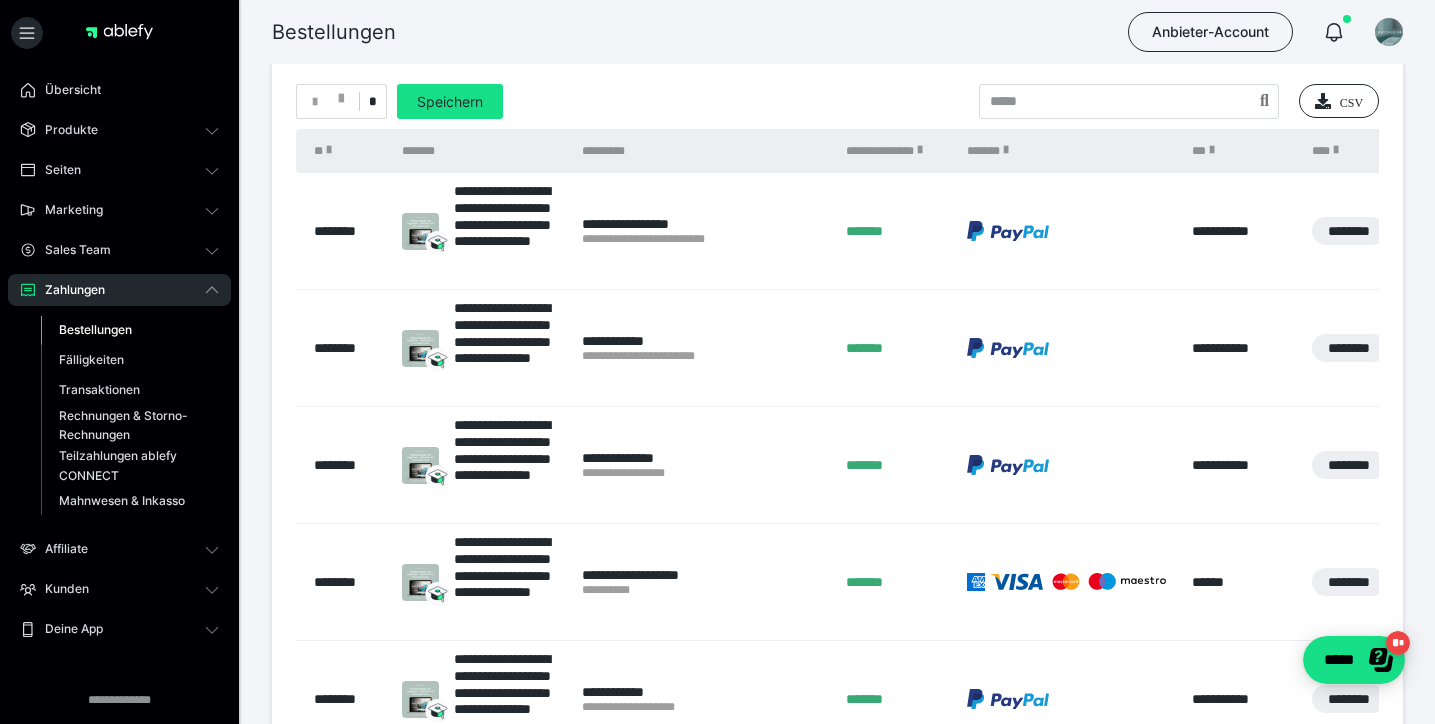 click on "*" at bounding box center (372, 101) 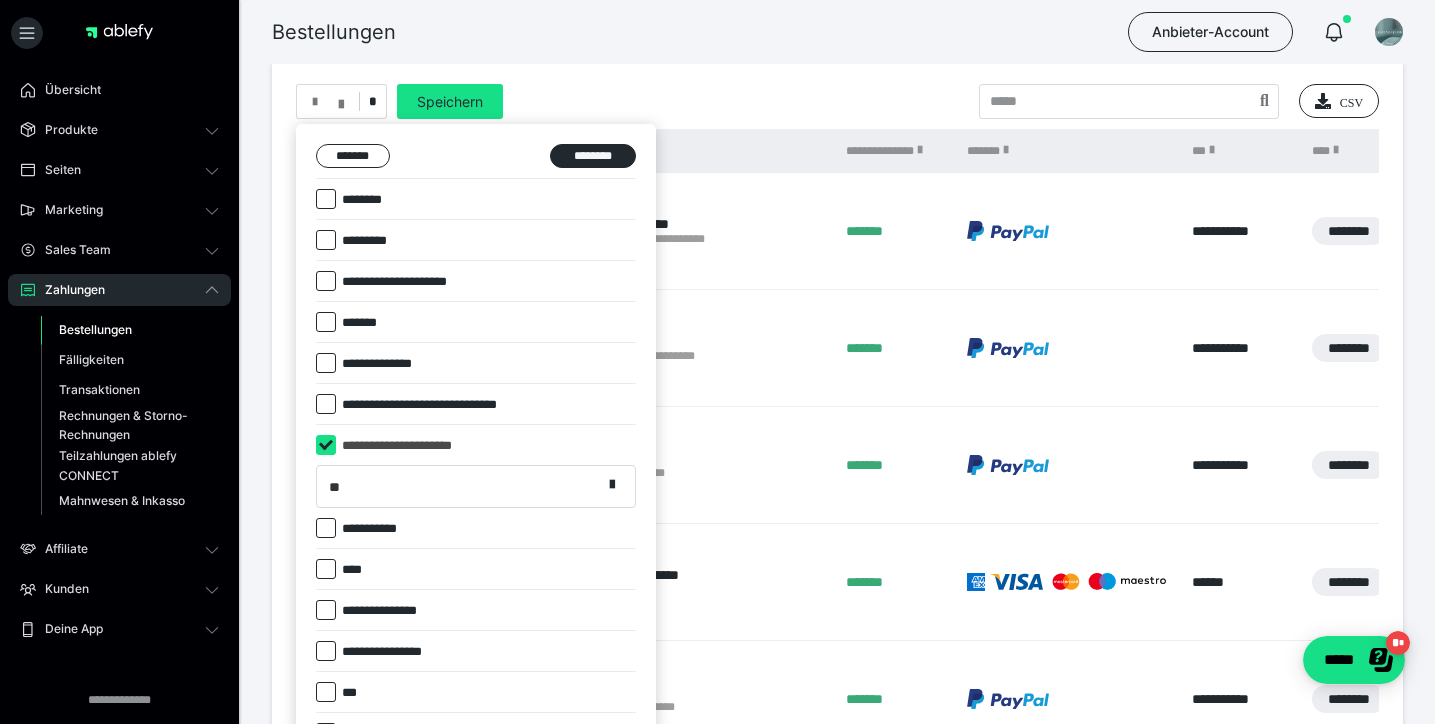 click at bounding box center [326, 445] 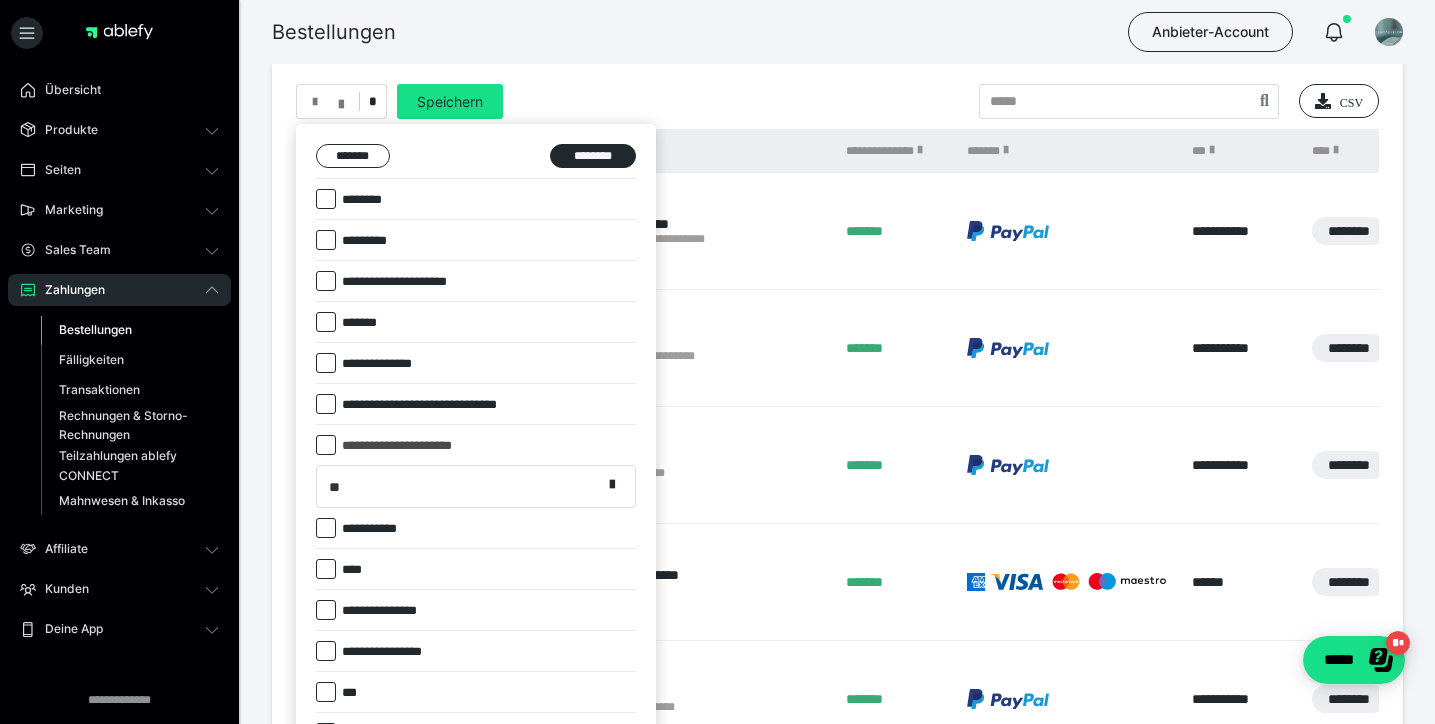 checkbox on "*****" 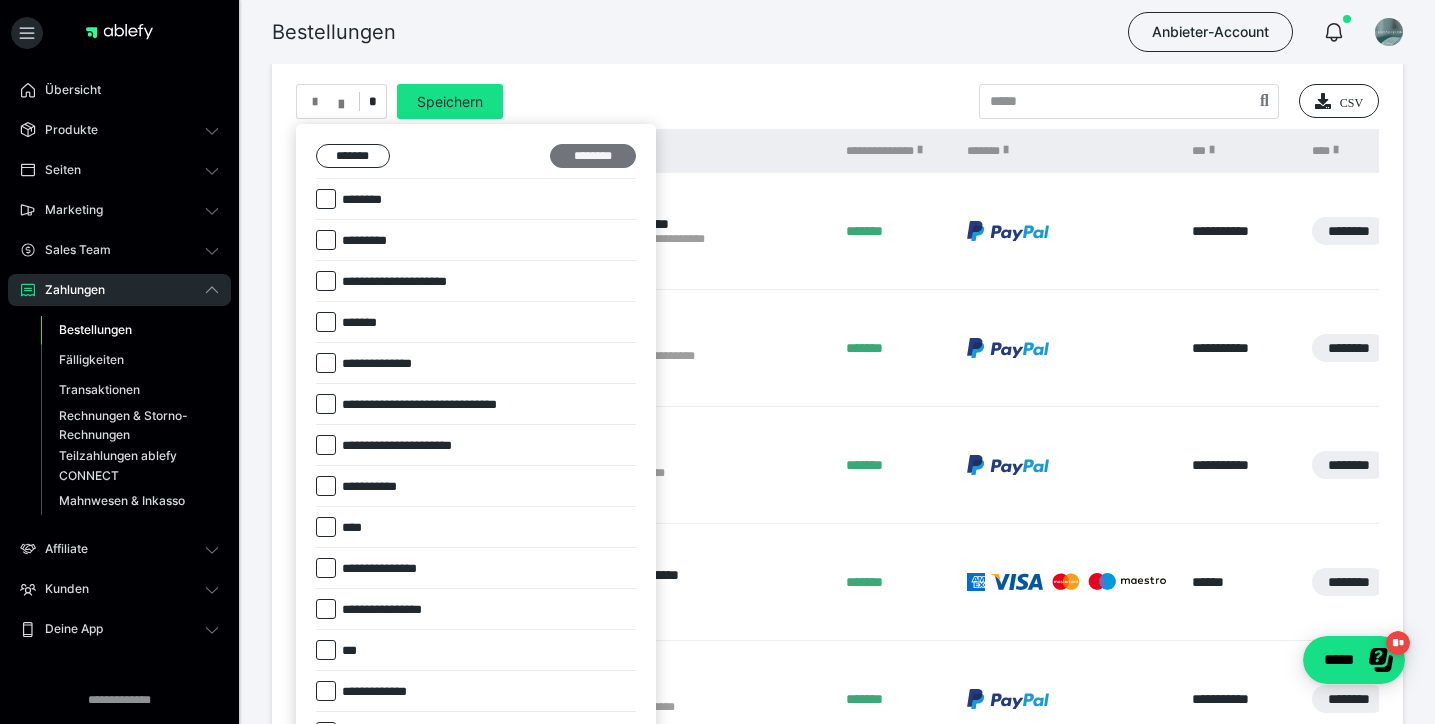 click on "********" at bounding box center (593, 156) 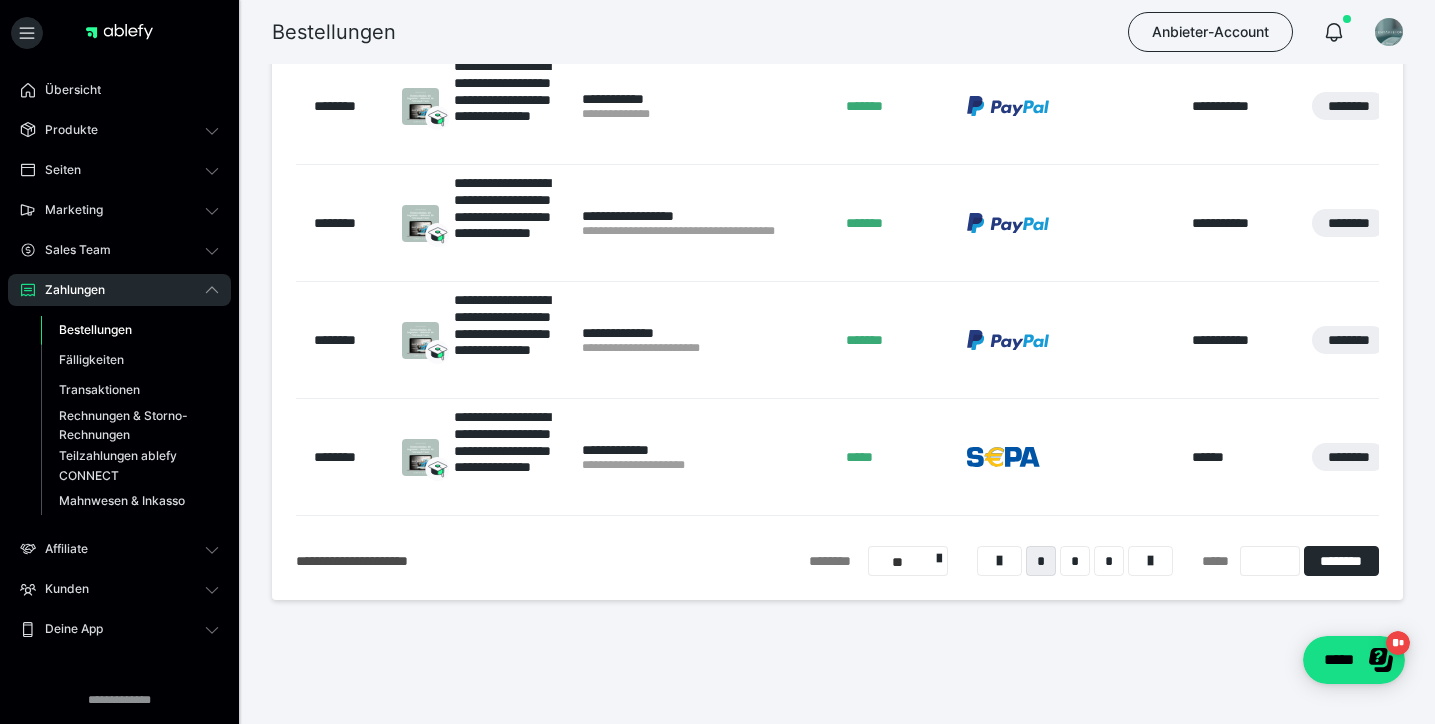 scroll, scrollTop: 1221, scrollLeft: 0, axis: vertical 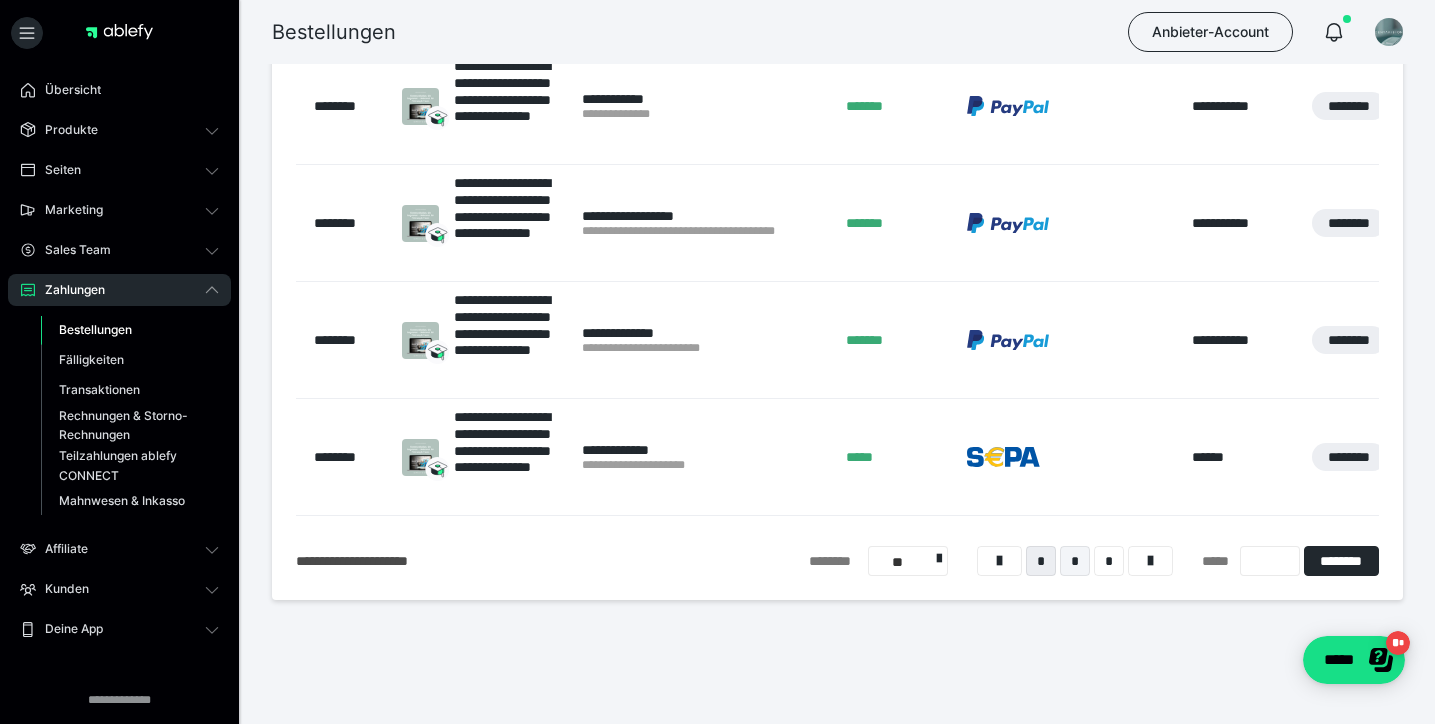 click on "*" at bounding box center [1075, 561] 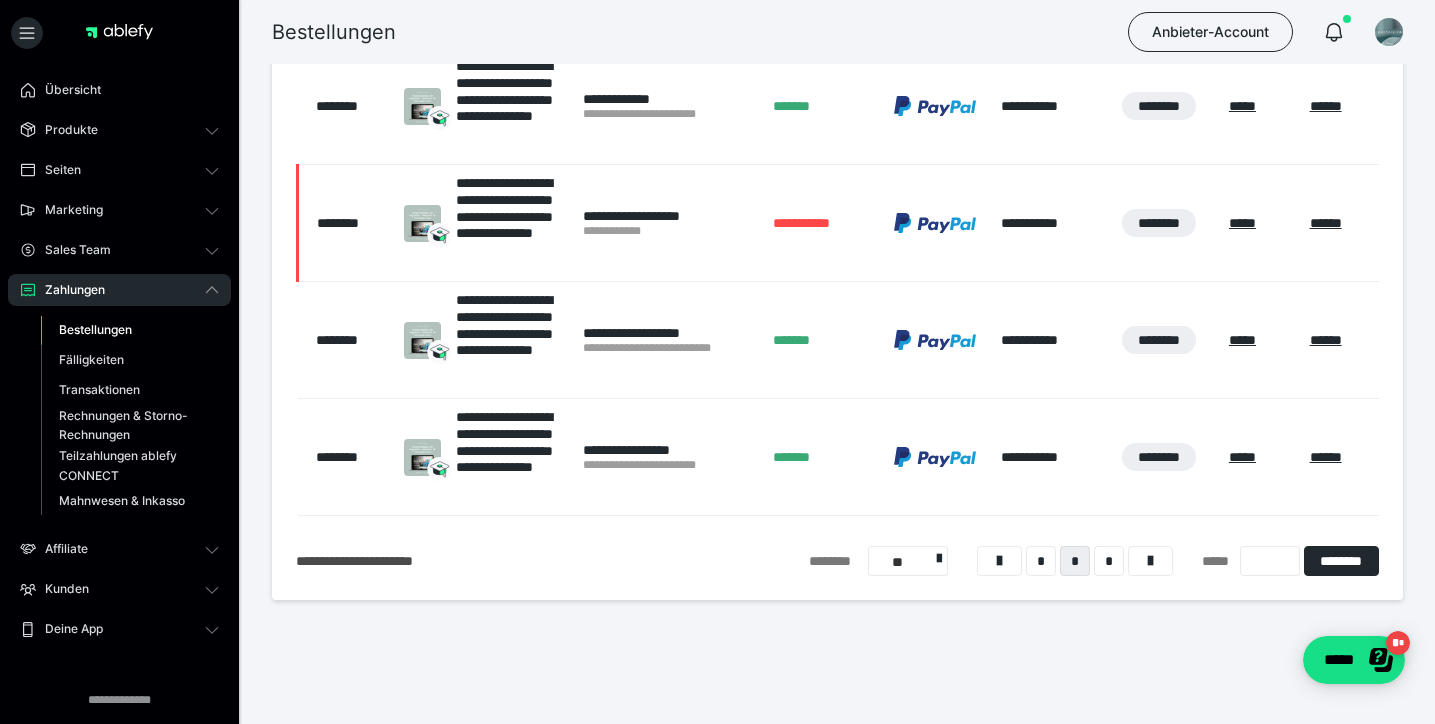scroll, scrollTop: 1221, scrollLeft: 0, axis: vertical 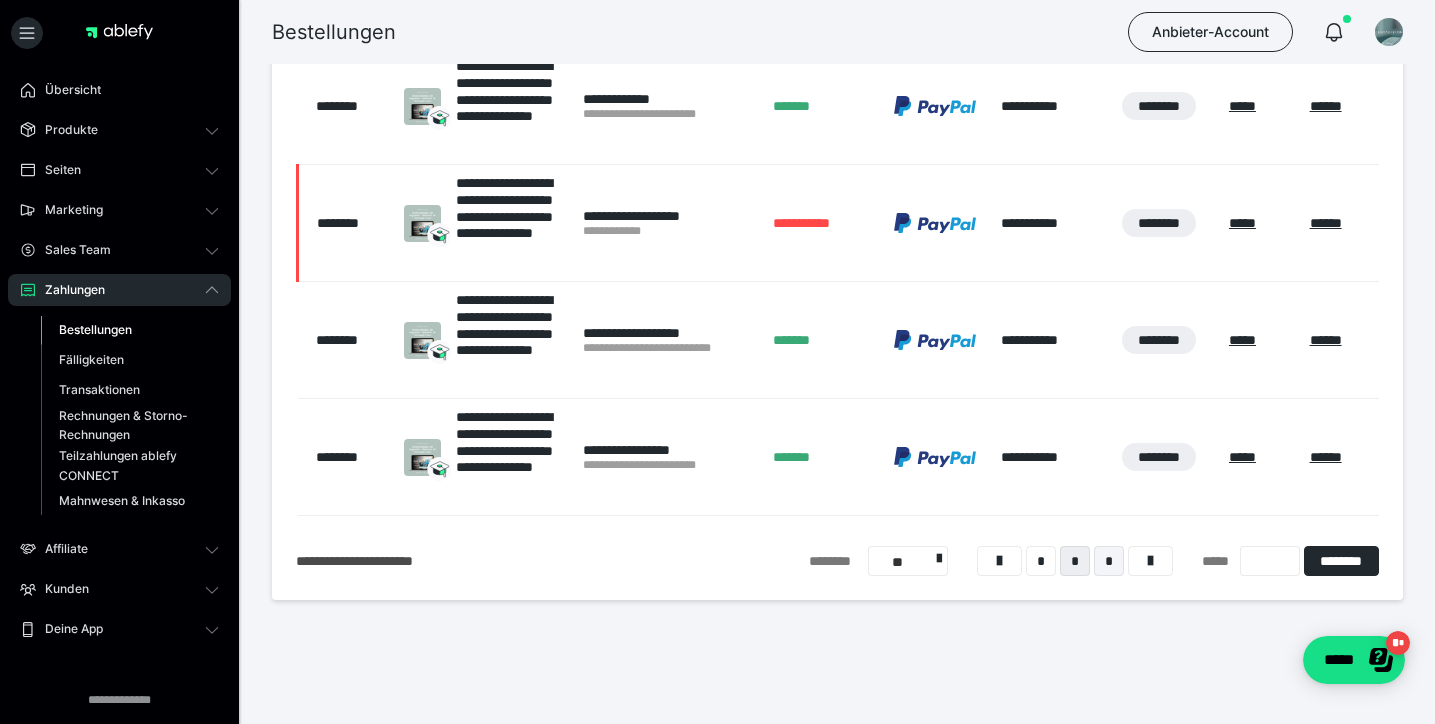click on "*" at bounding box center [1109, 561] 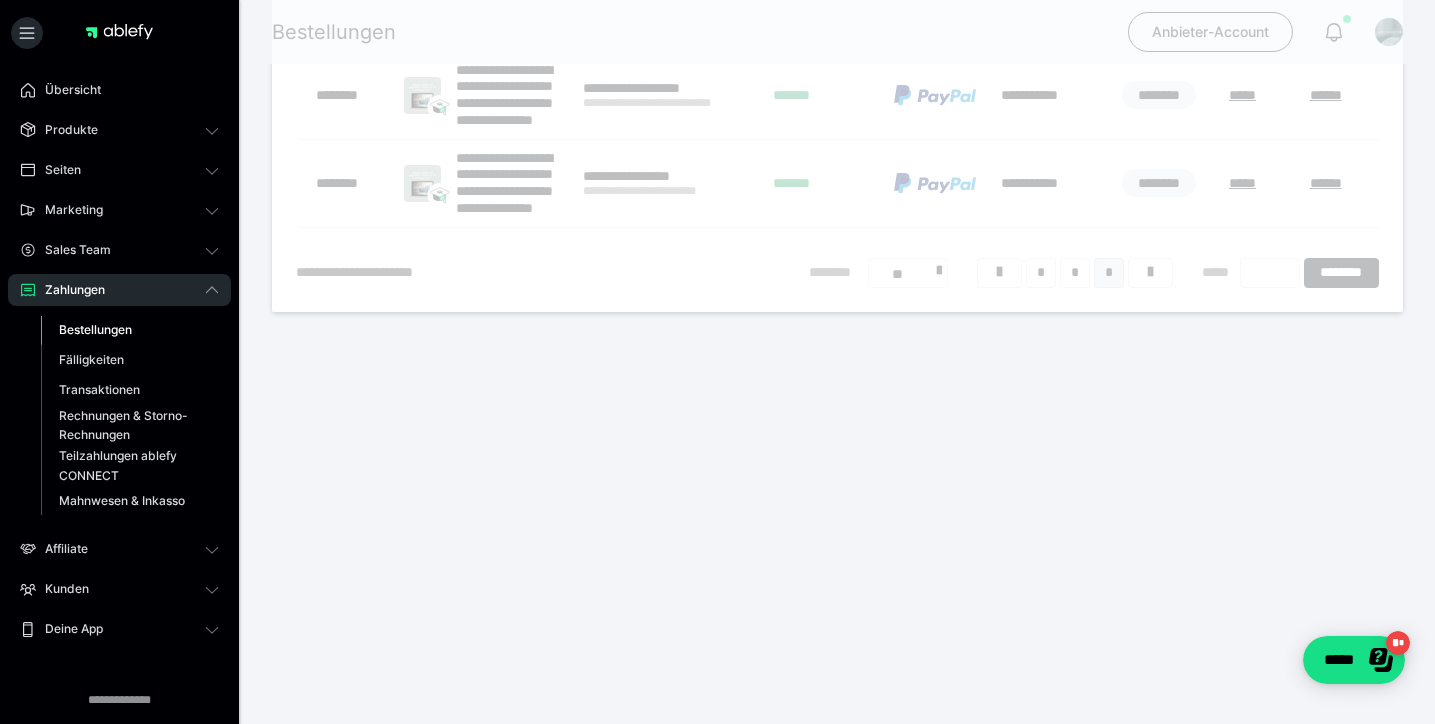 scroll, scrollTop: 394, scrollLeft: 0, axis: vertical 